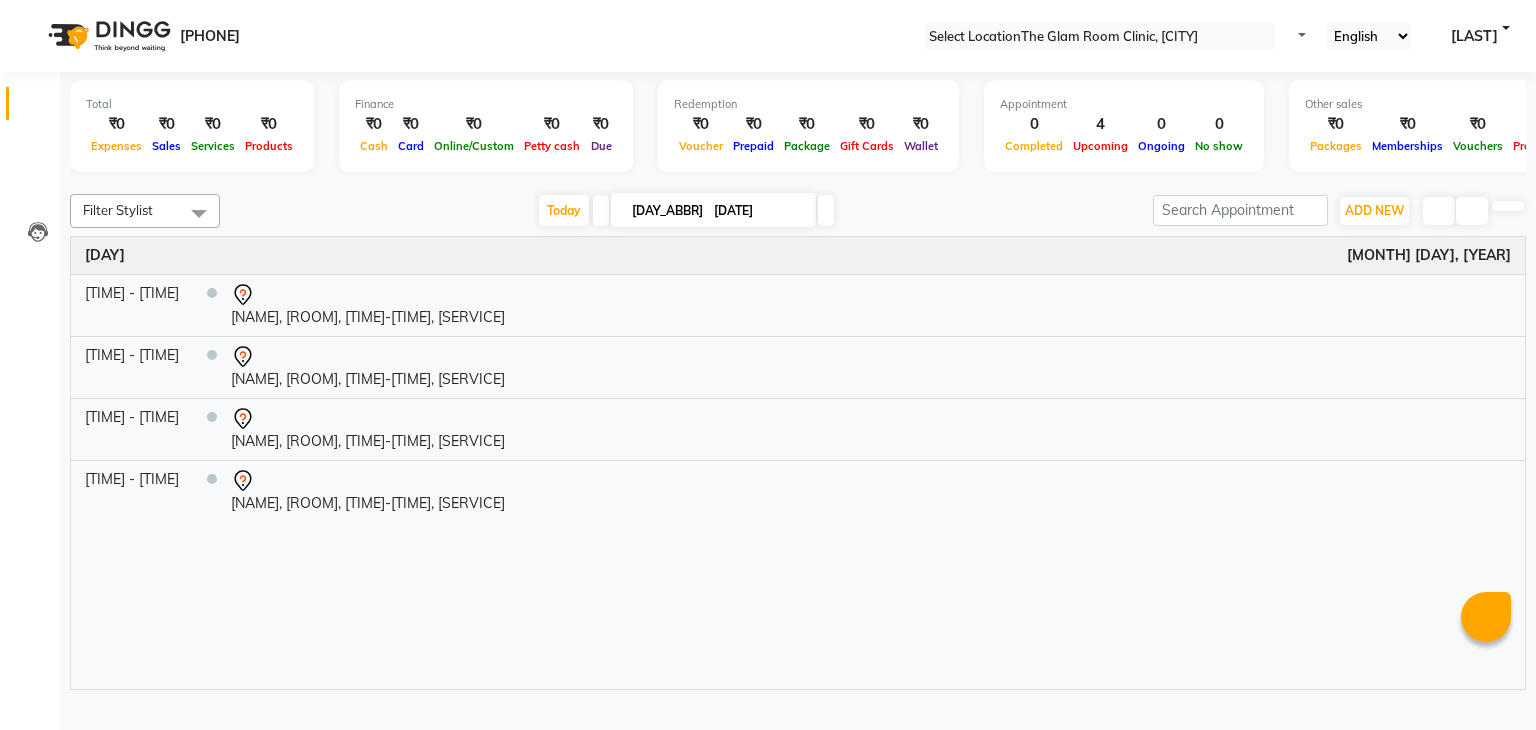 scroll, scrollTop: 0, scrollLeft: 0, axis: both 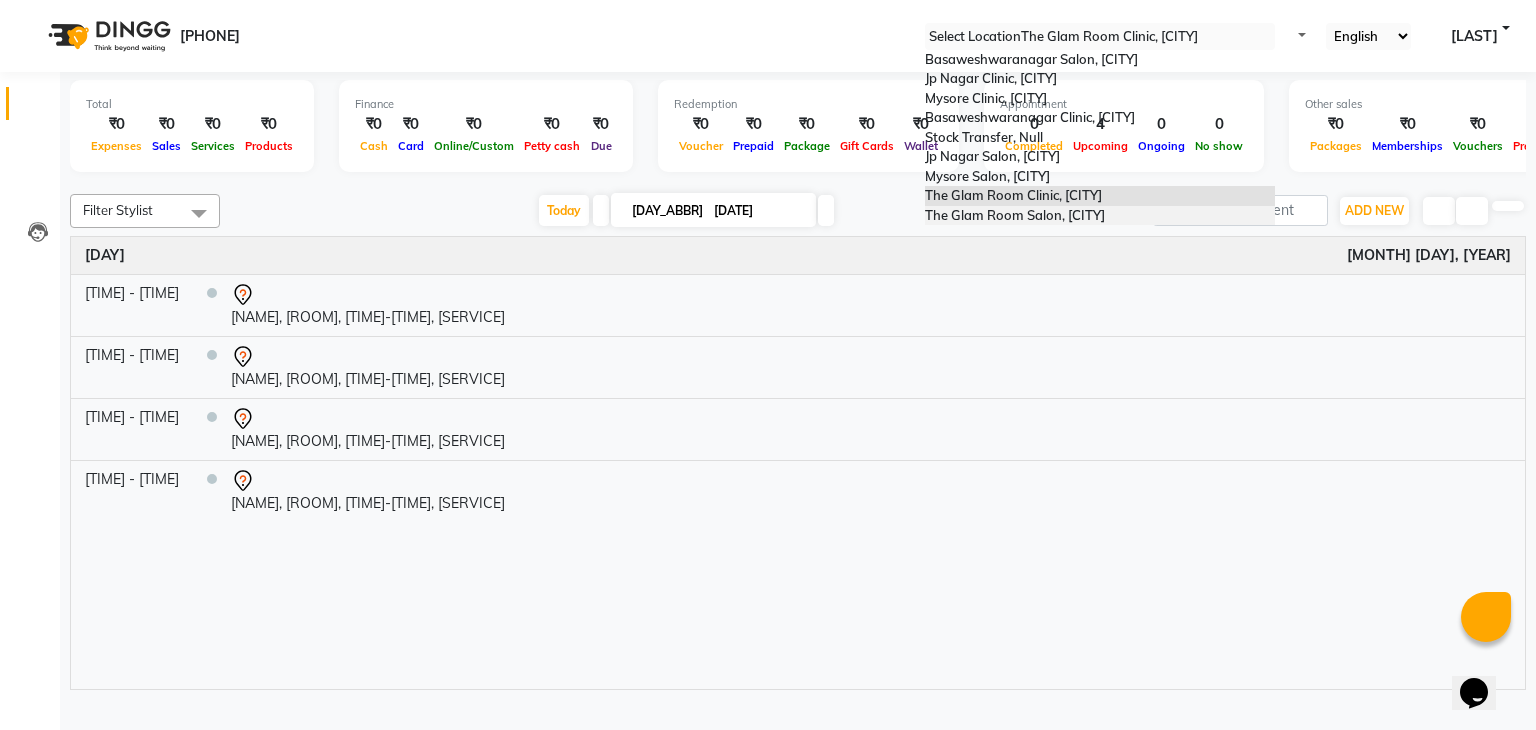 drag, startPoint x: 1108, startPoint y: 37, endPoint x: 1060, endPoint y: 263, distance: 231.04112 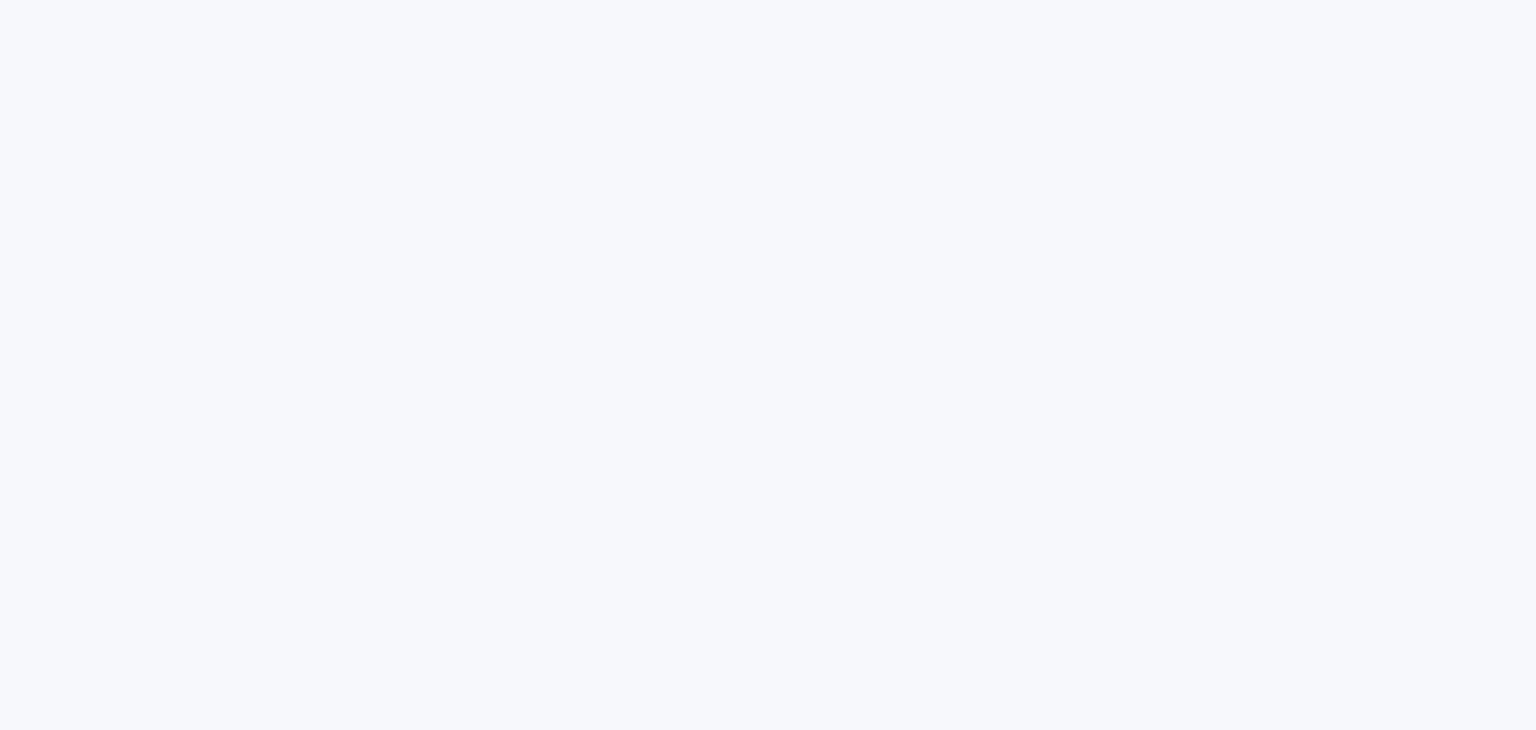 scroll, scrollTop: 0, scrollLeft: 0, axis: both 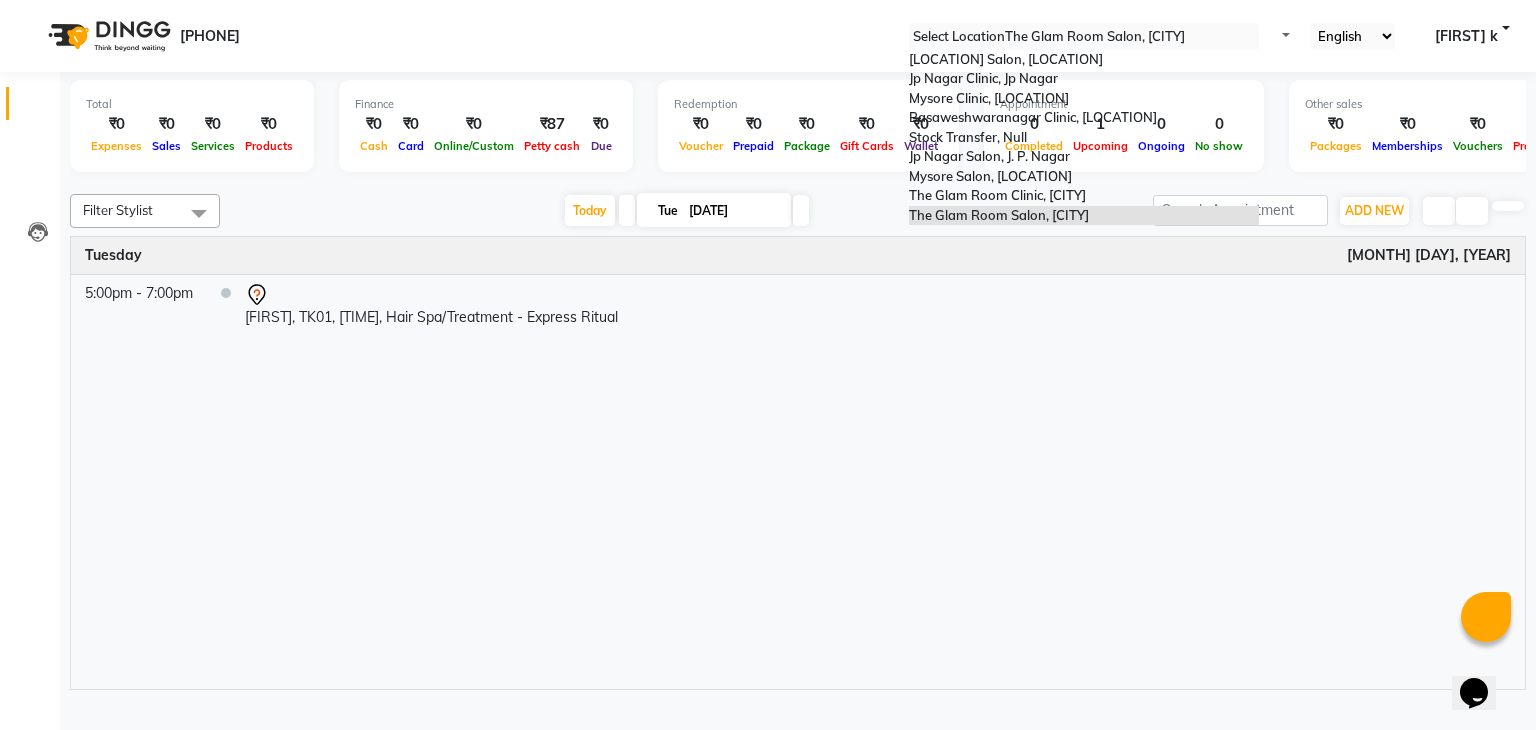 drag, startPoint x: 1075, startPoint y: 30, endPoint x: 1230, endPoint y: 48, distance: 156.04166 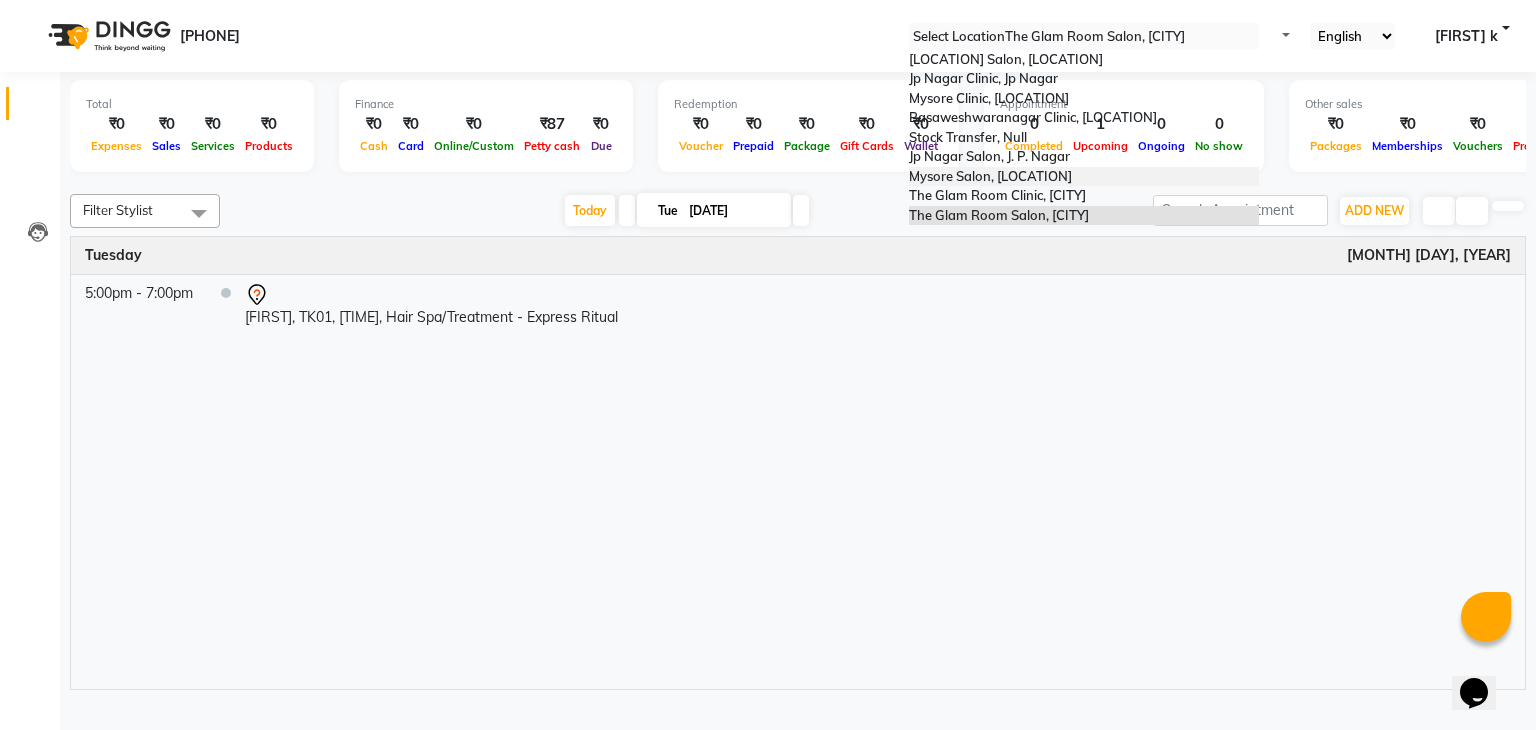 click on "Mysore Salon, [LOCATION]" at bounding box center (1084, 177) 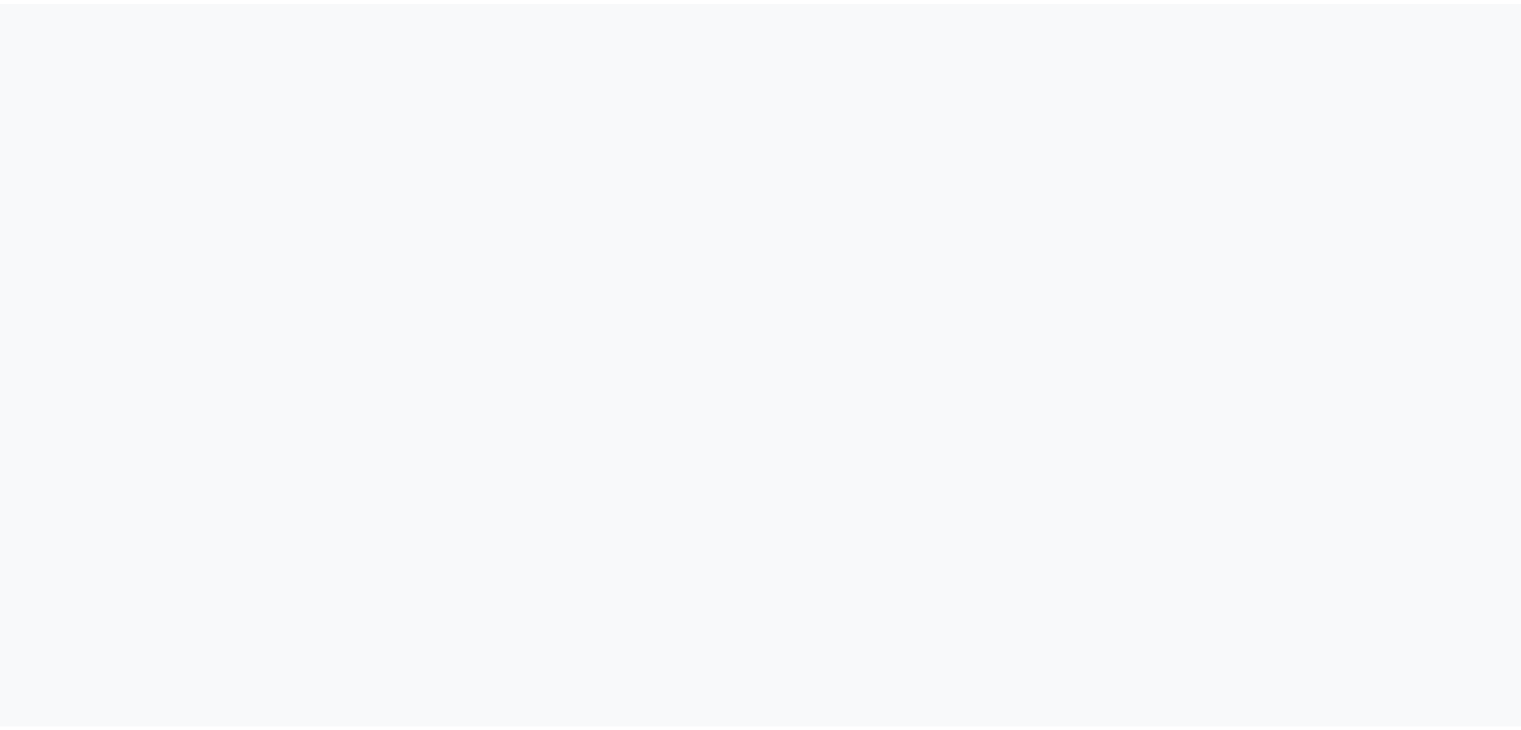 scroll, scrollTop: 0, scrollLeft: 0, axis: both 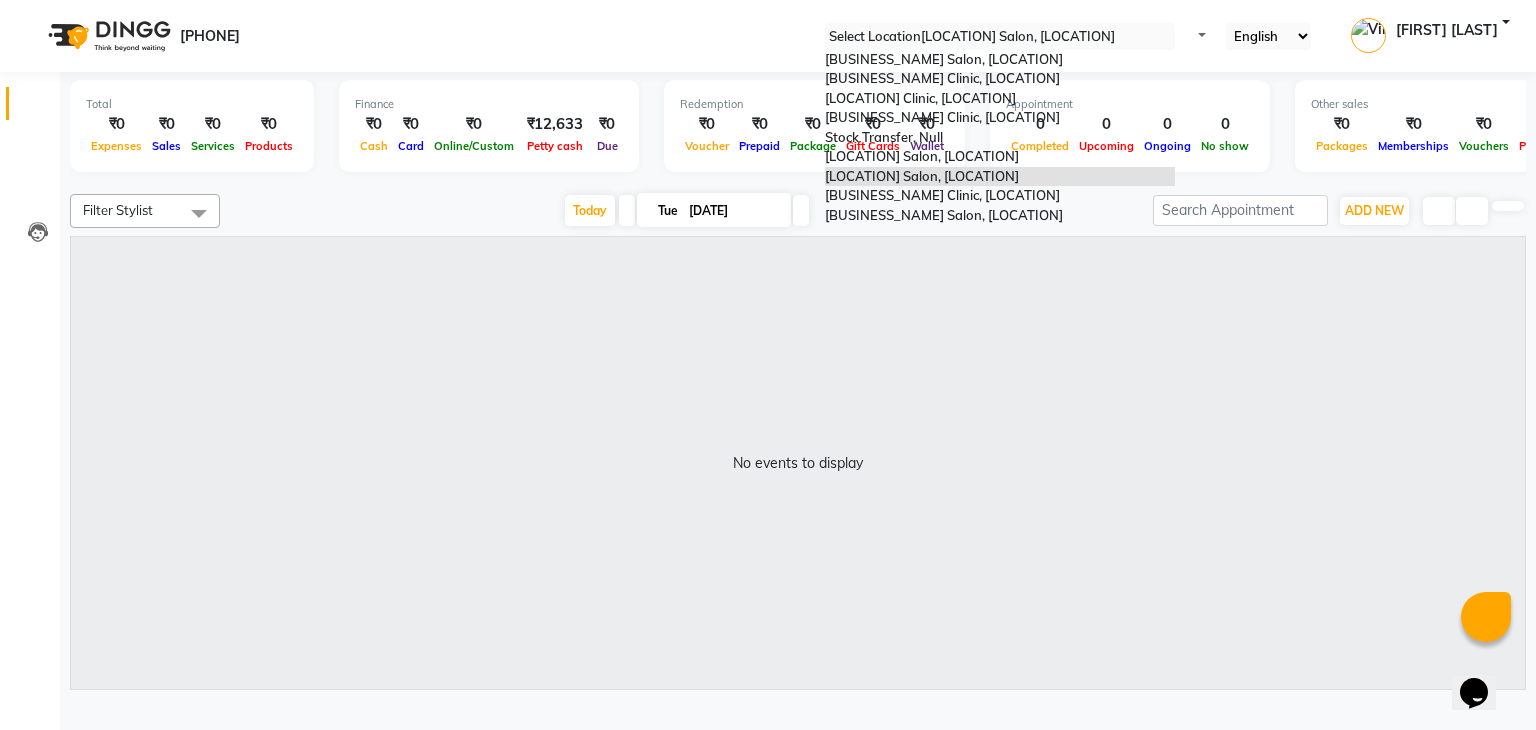 click at bounding box center (1000, 37) 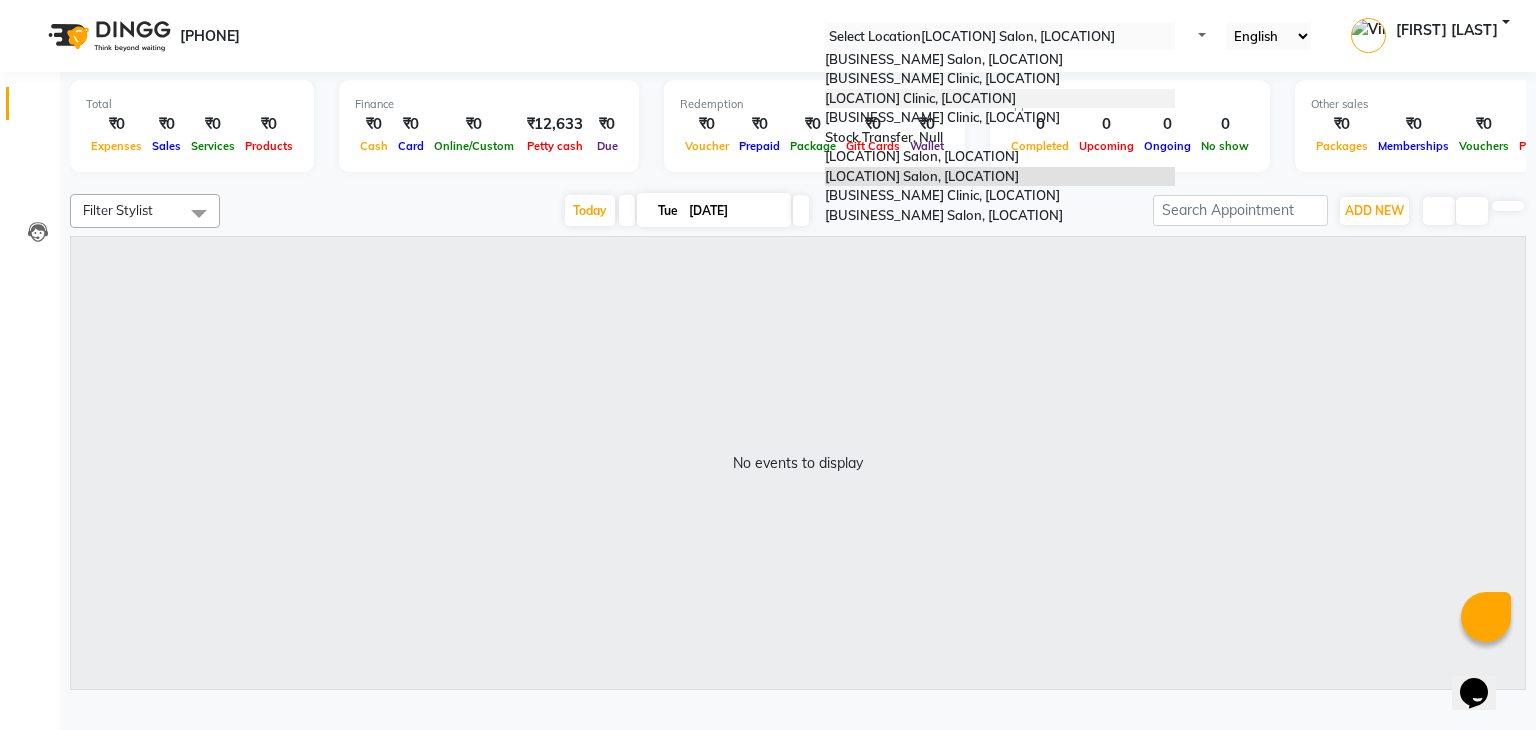 click on "Mysore Clinic, [LOCATION]" at bounding box center [1000, 99] 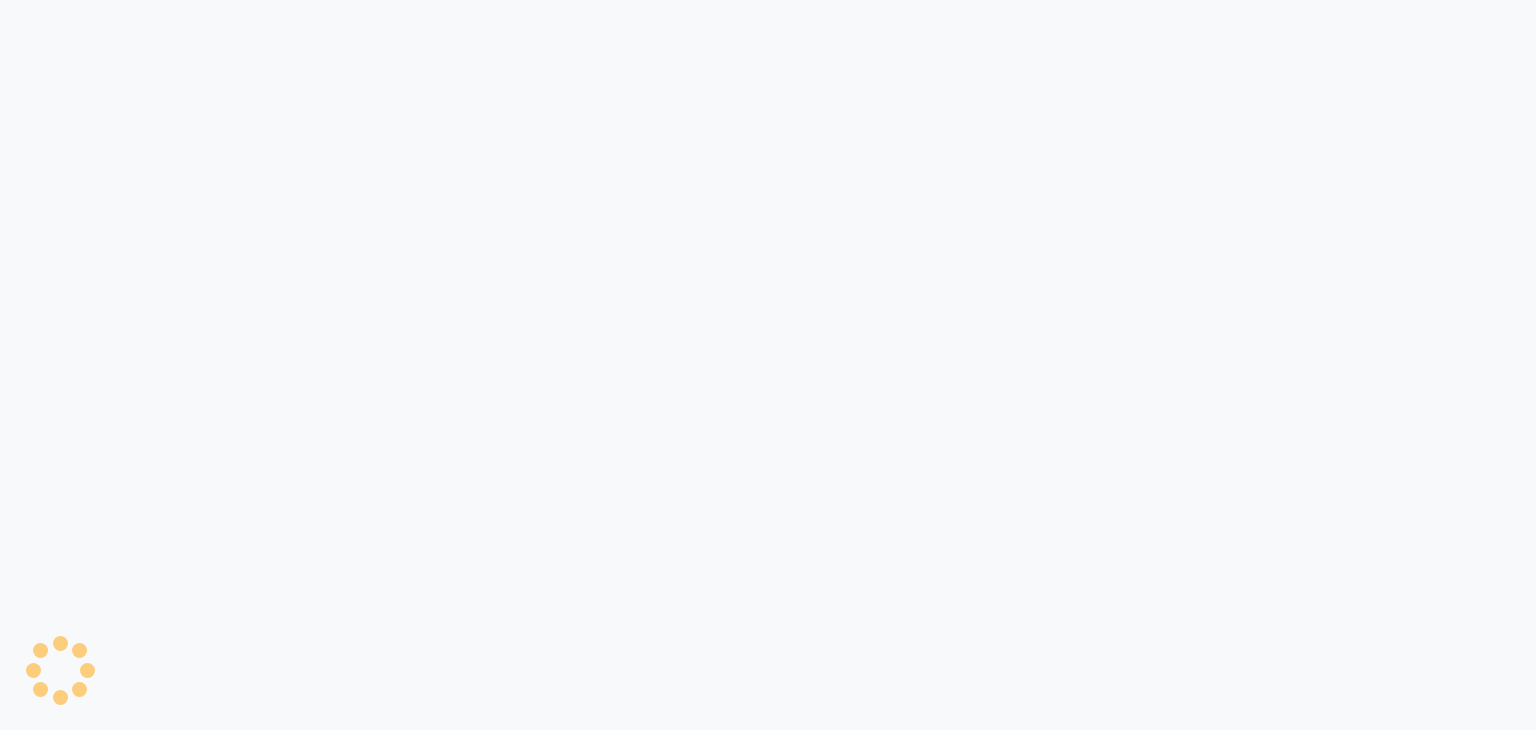 scroll, scrollTop: 0, scrollLeft: 0, axis: both 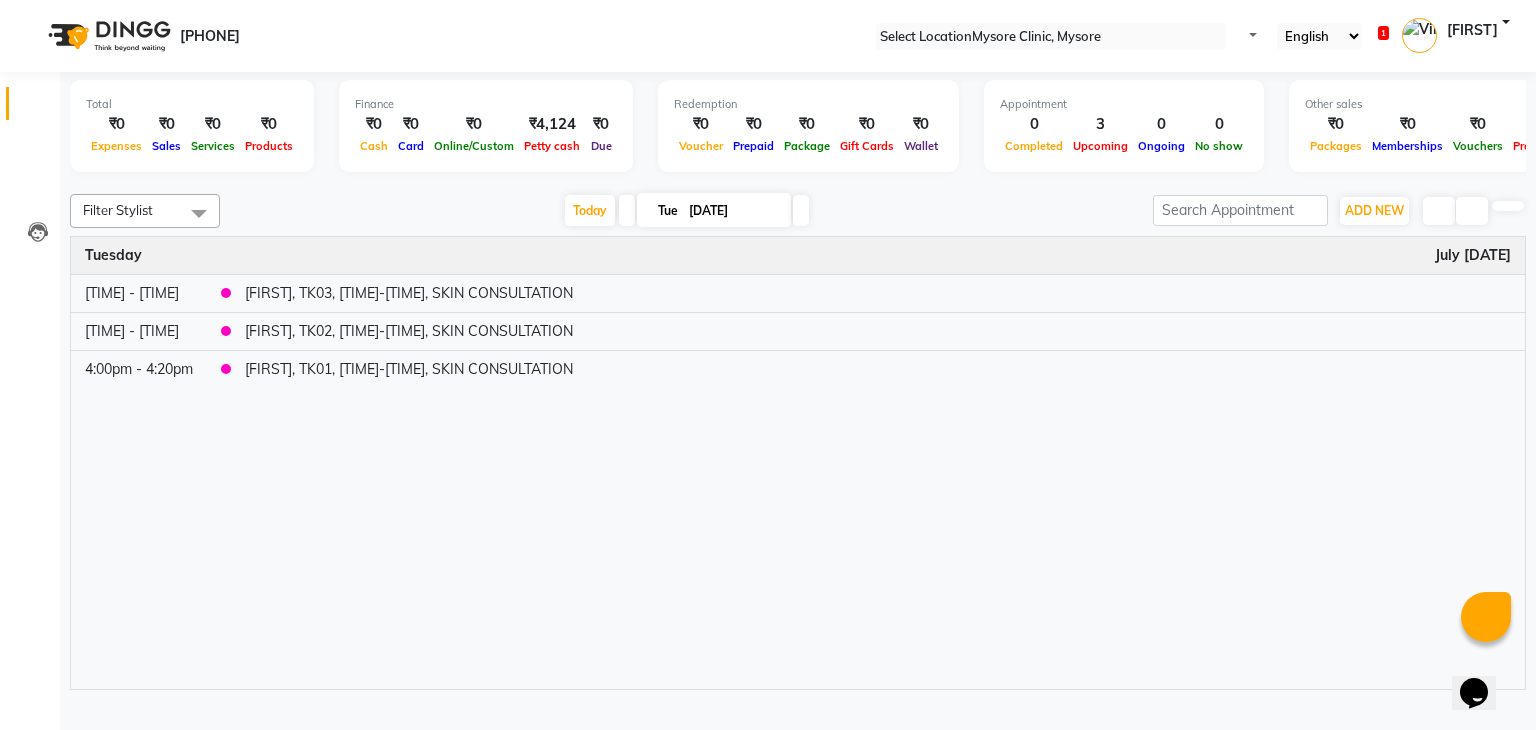 click on "[PHONE] Select Location × Mysore Clinic, Mysore Default Panel My Panel English ENGLISH Español العربية मराठी हिंदी ગુજરાતી தமிழ் 中文 1 Notifications nothing to show Vimarsh k Manage Profile Change Password Sign out Version:3.14.0" at bounding box center [768, 36] 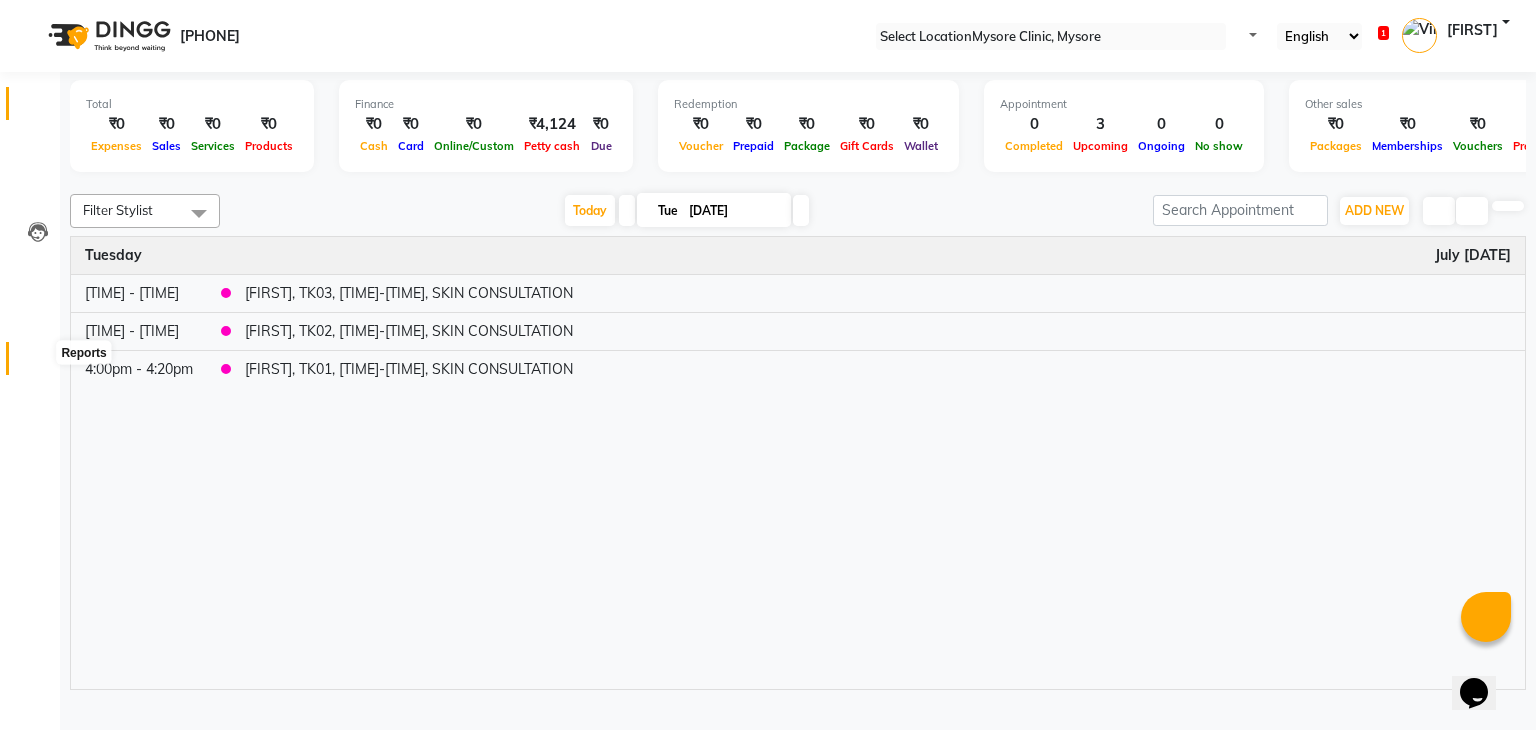click at bounding box center [37, 363] 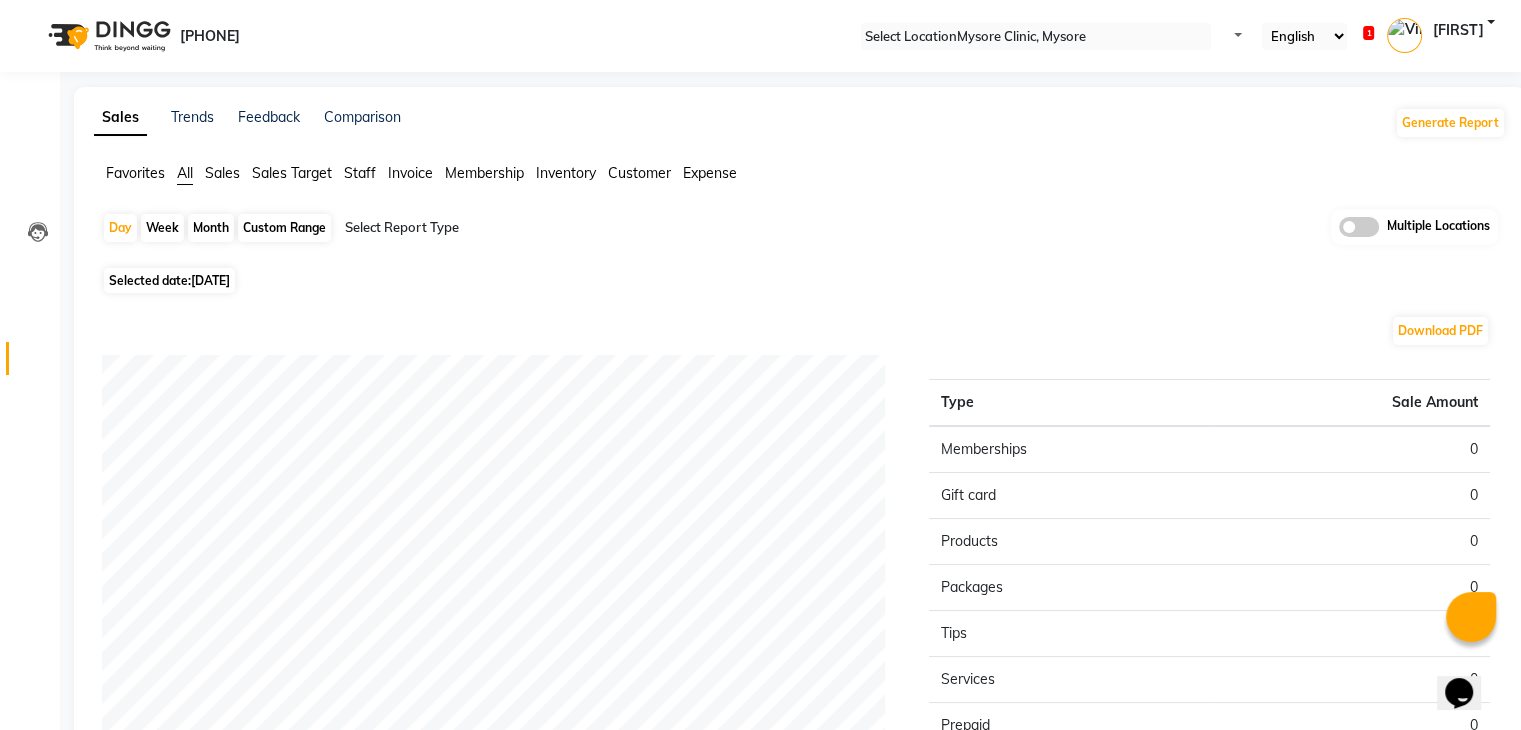 click on "[DATE]" at bounding box center (210, 280) 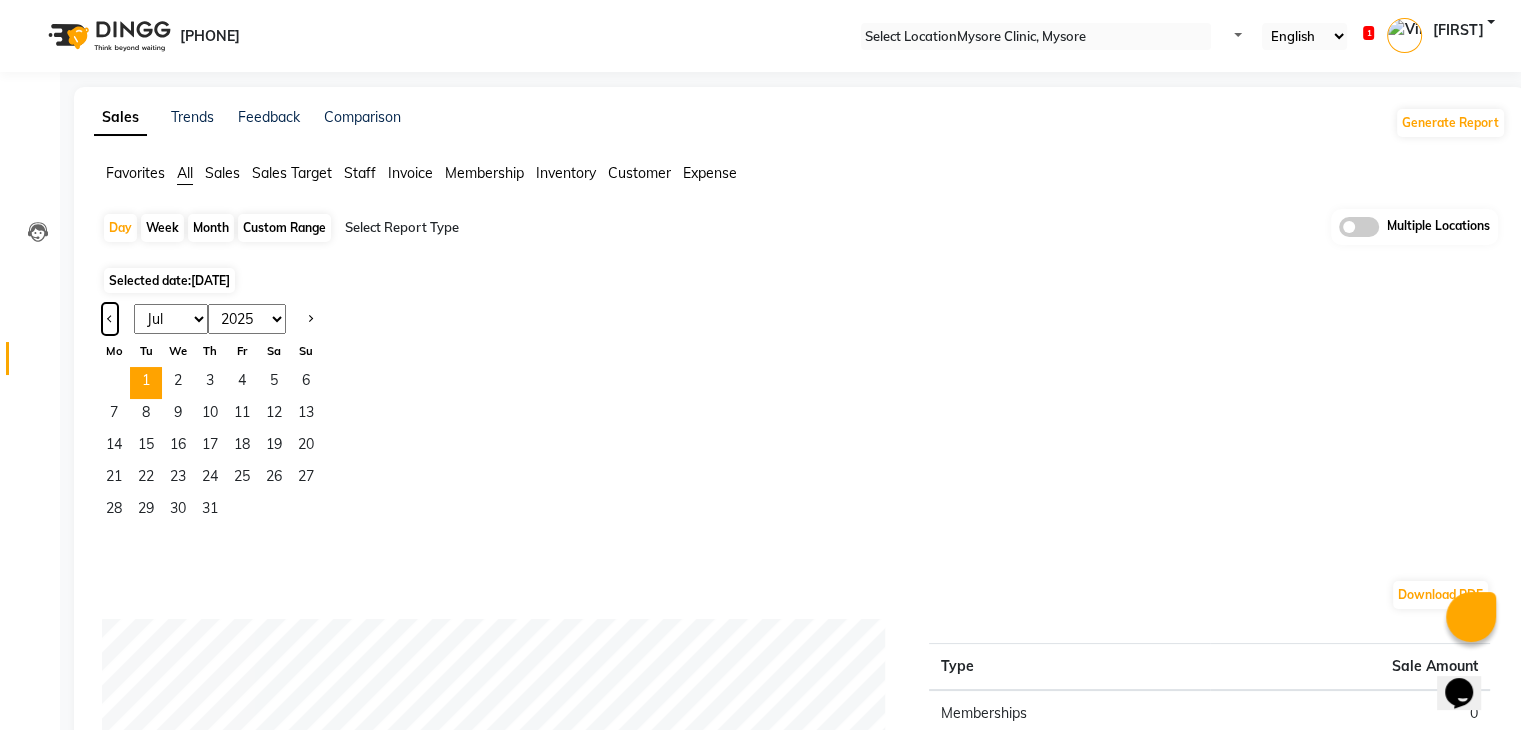 click at bounding box center (110, 319) 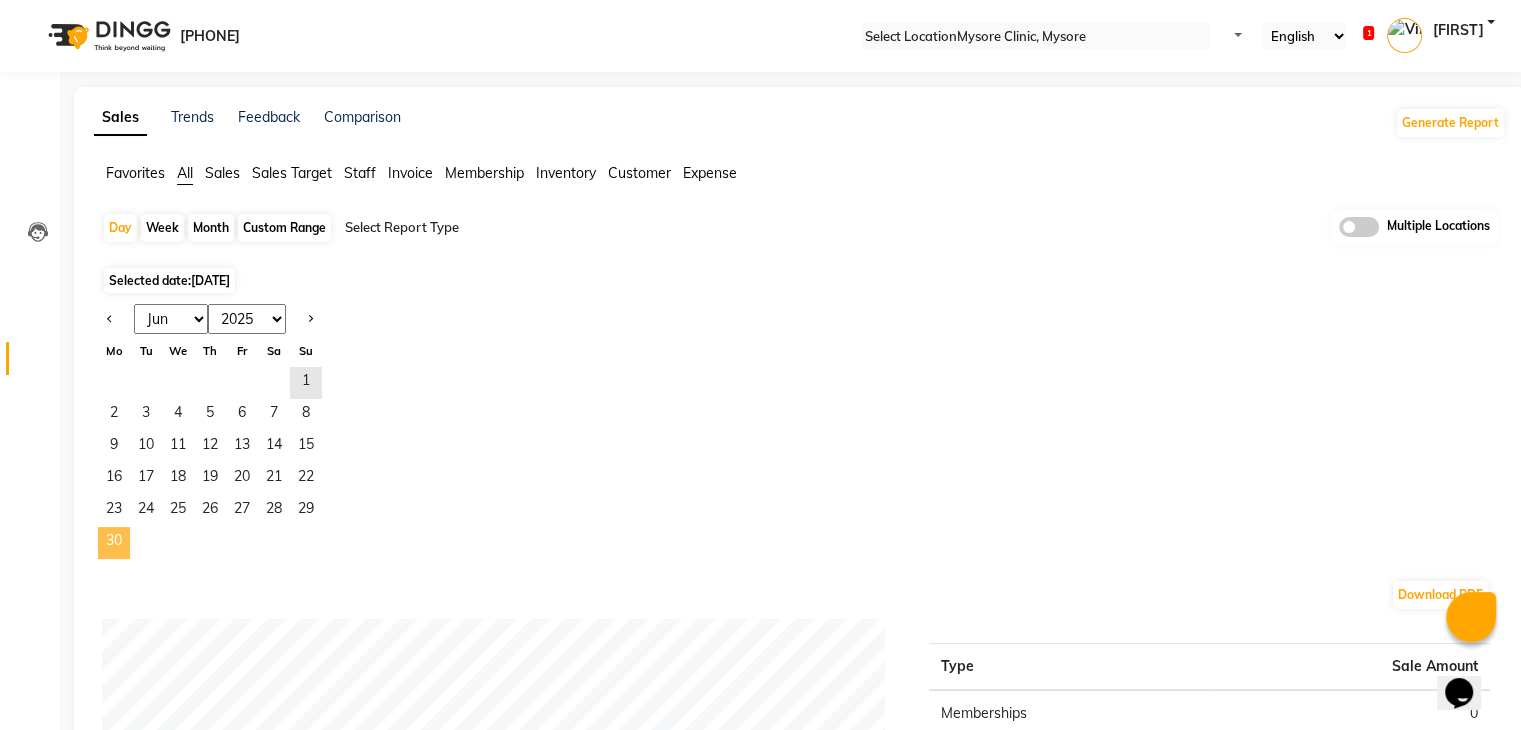 click on "30" at bounding box center [114, 543] 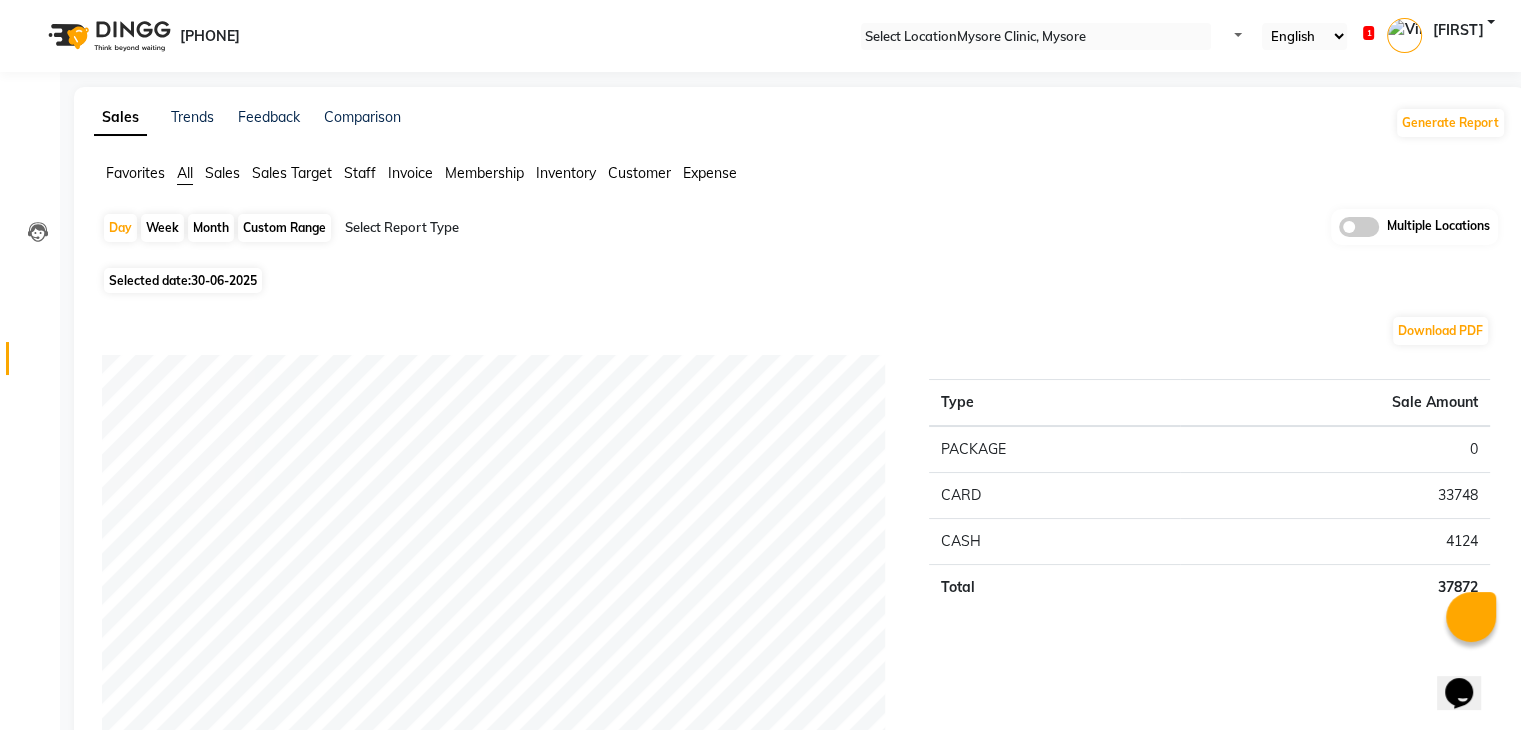 click at bounding box center [1359, 227] 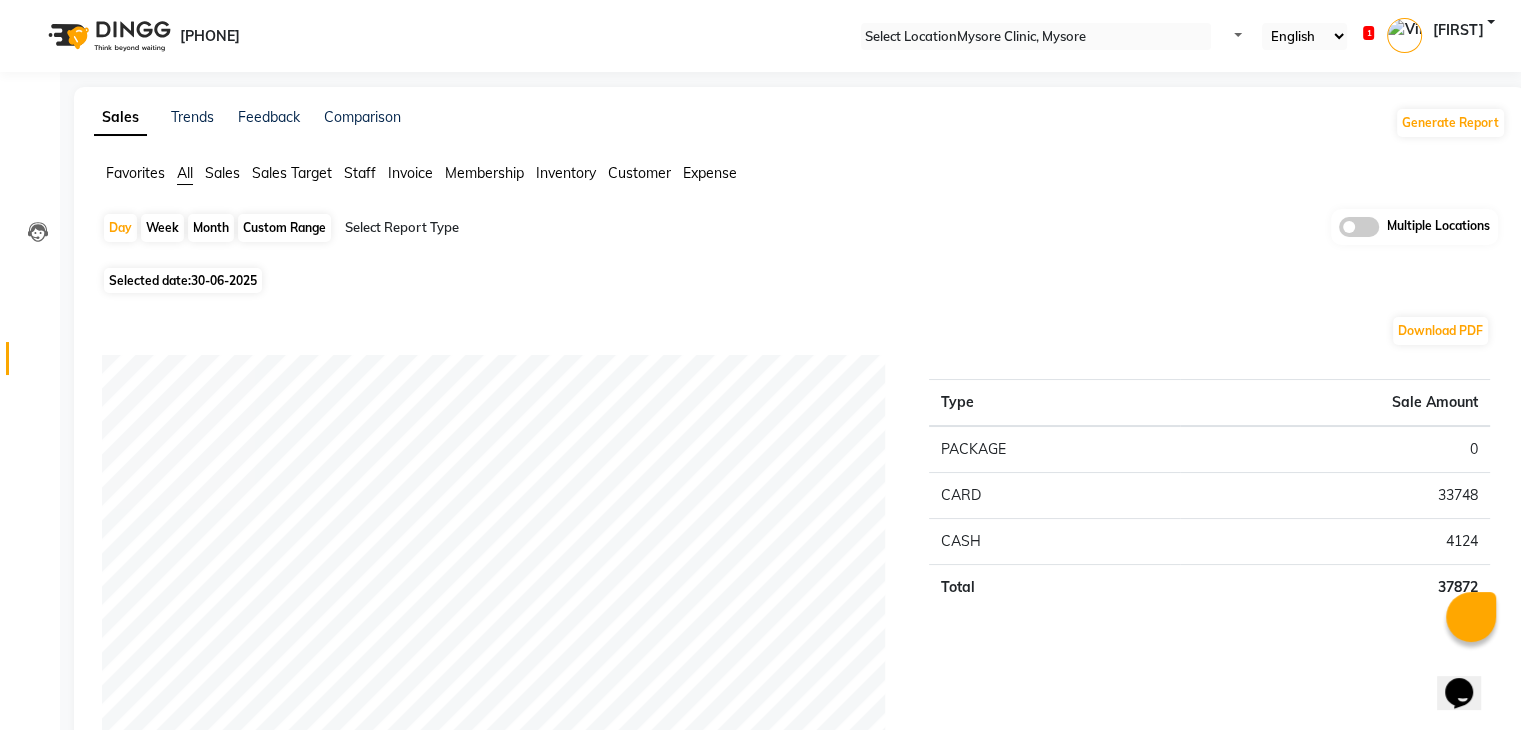 click at bounding box center (1339, 232) 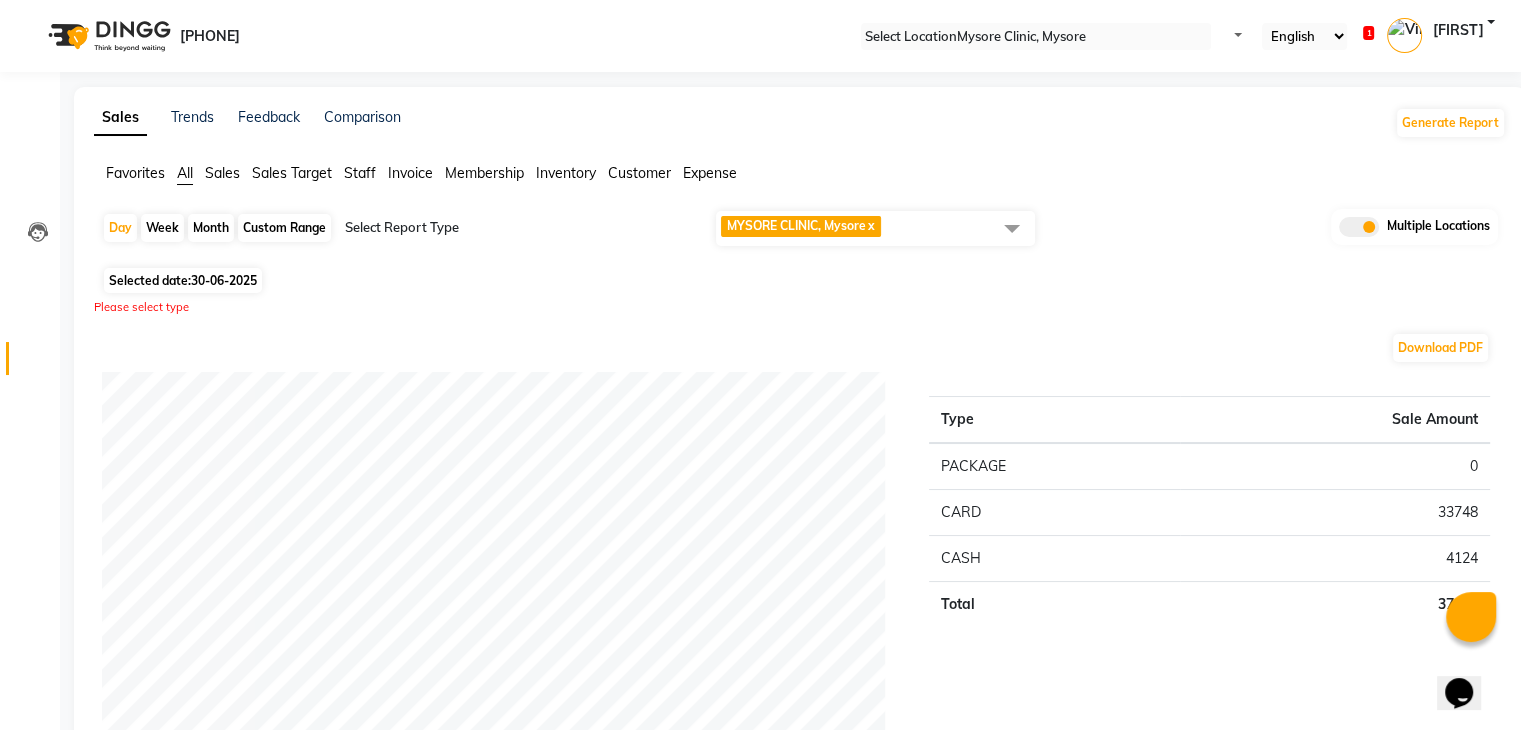 click at bounding box center (1012, 228) 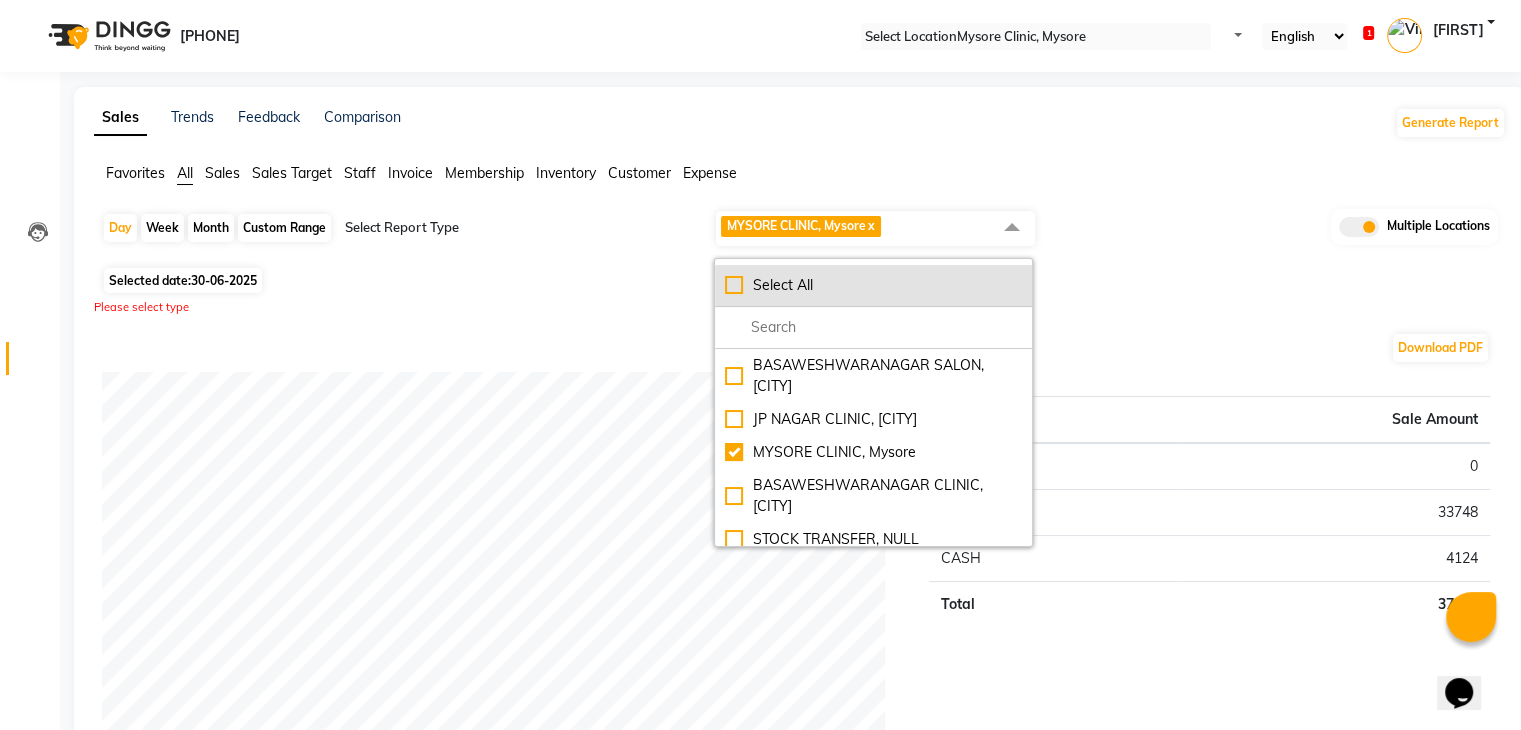 click on "Select All" at bounding box center (873, 285) 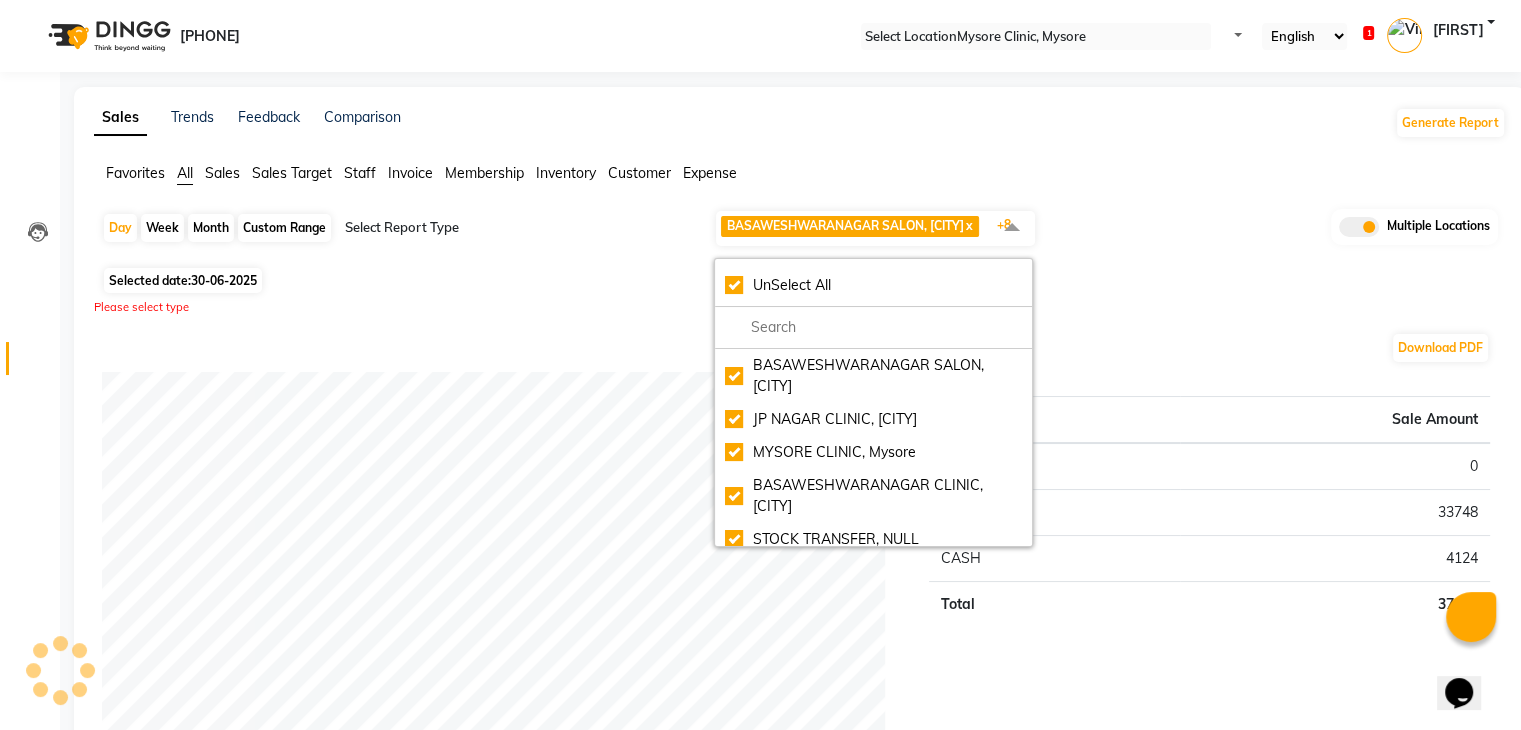 click on "Favorites All Sales Sales Target Staff Invoice Membership Inventory Customer Expense" at bounding box center [800, 174] 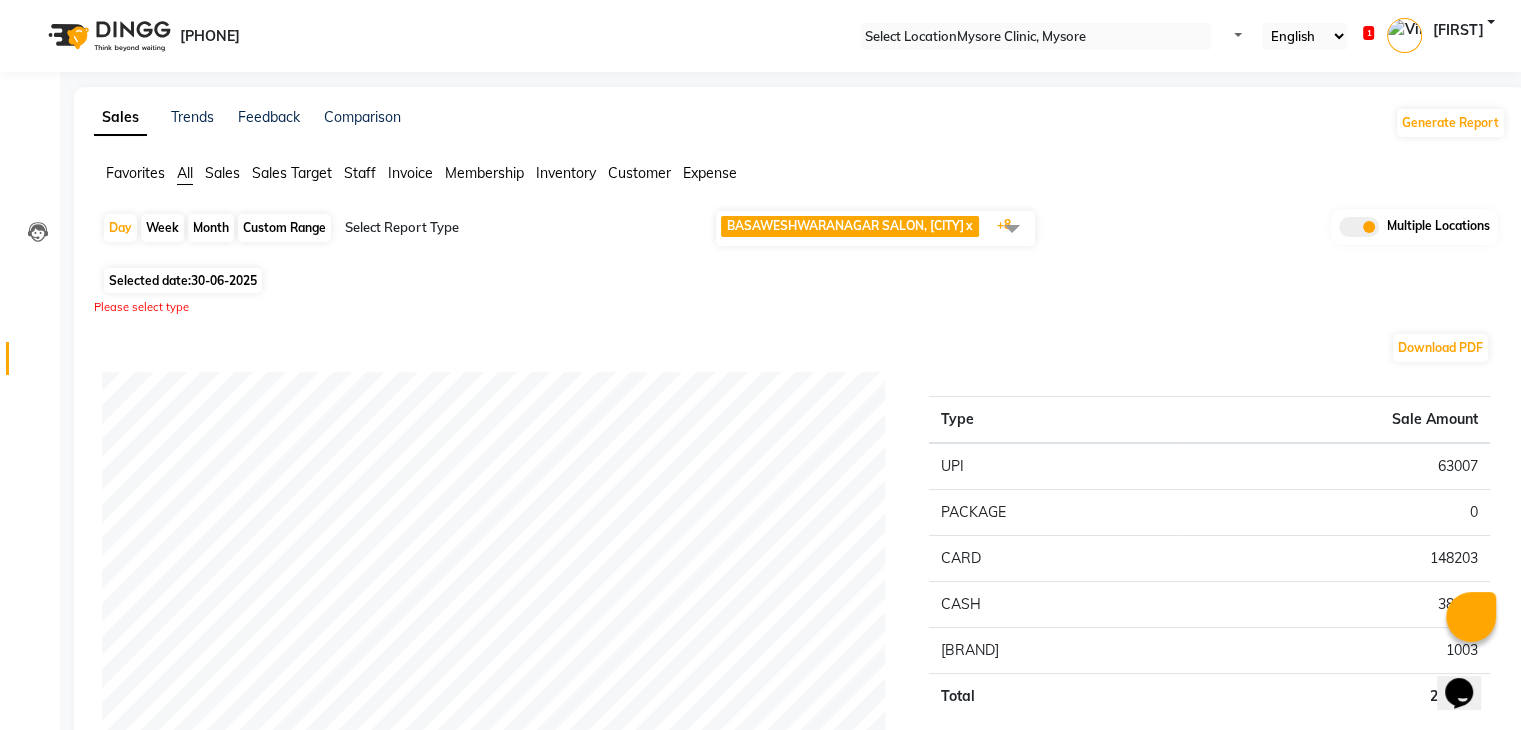 drag, startPoint x: 1124, startPoint y: 174, endPoint x: 1381, endPoint y: 103, distance: 266.62708 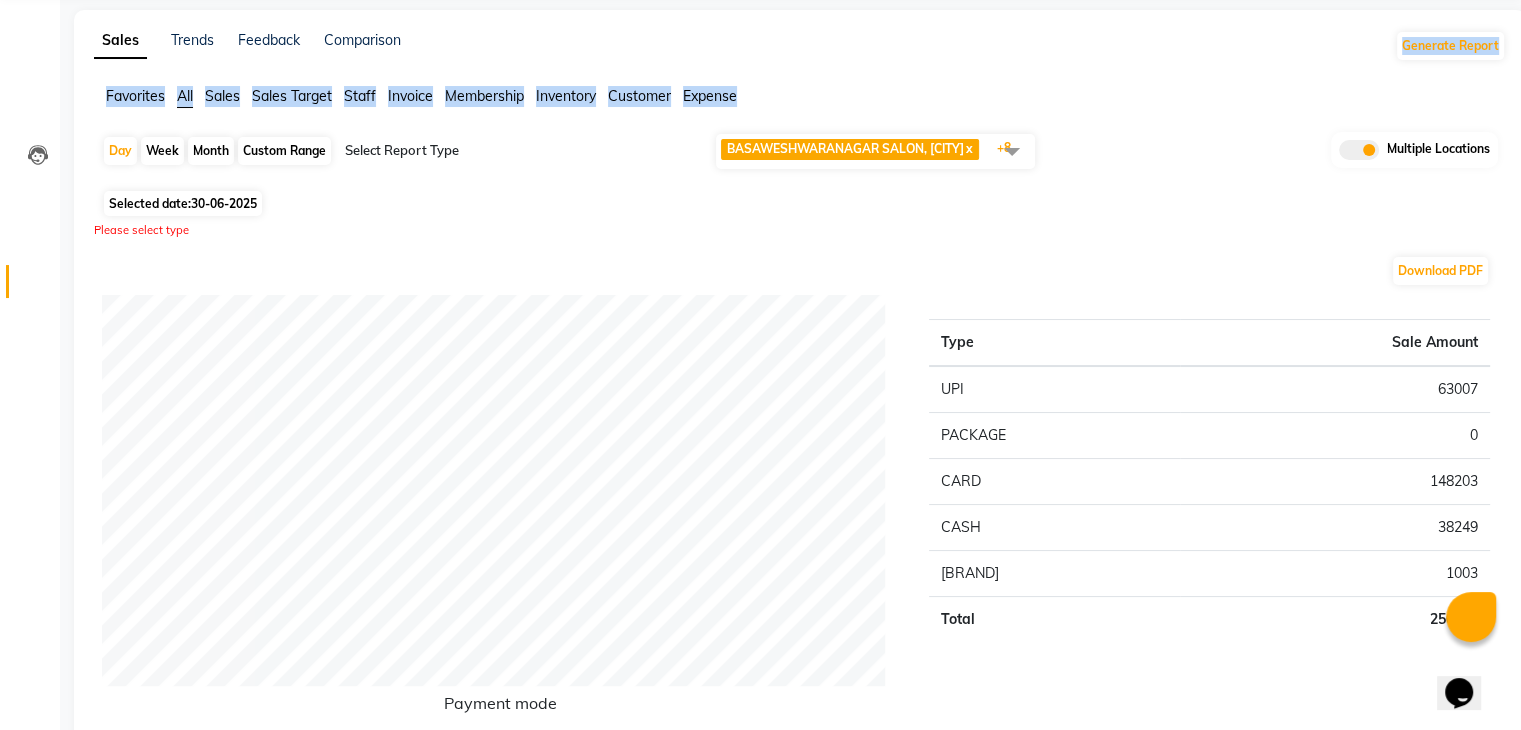 scroll, scrollTop: 0, scrollLeft: 0, axis: both 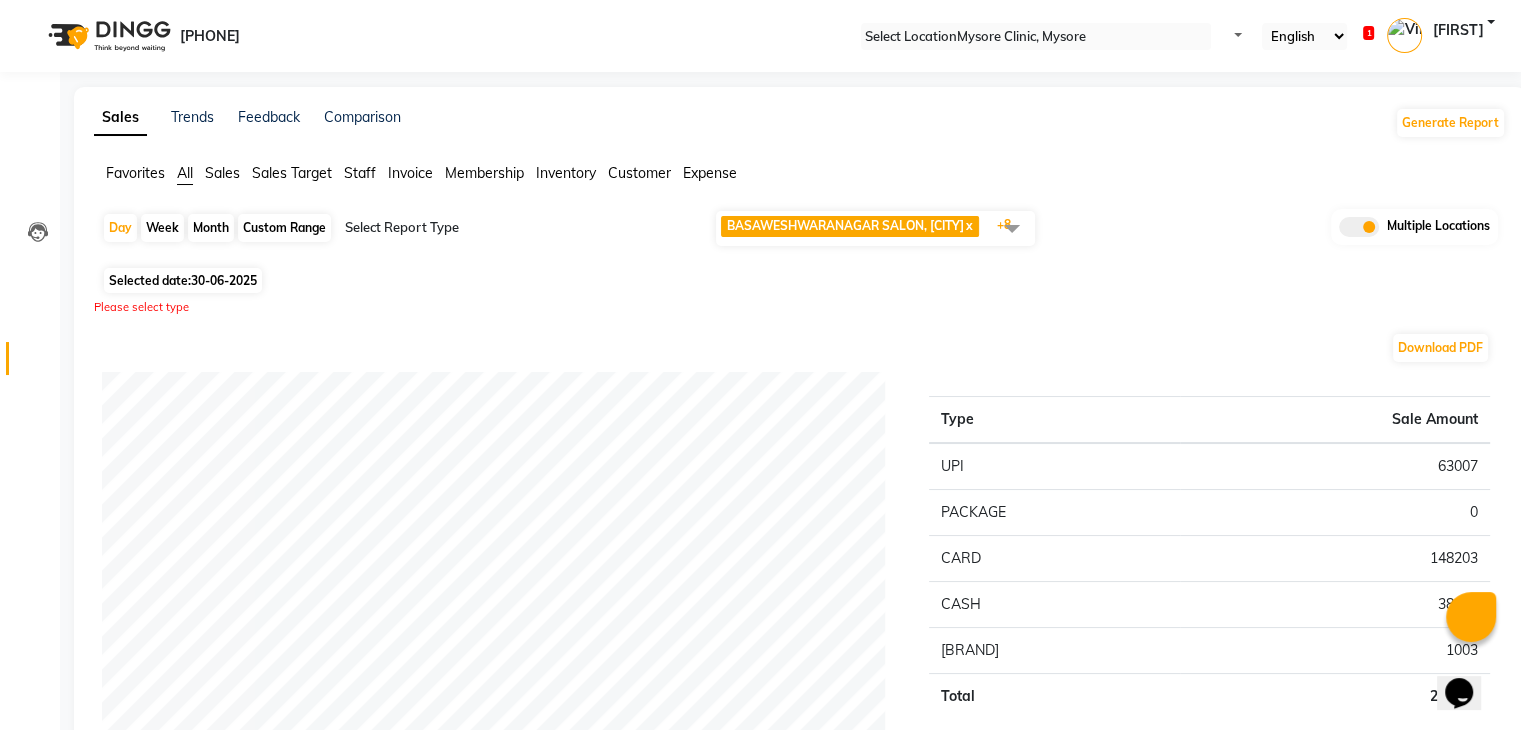 click on "Favorites All Sales Sales Target Staff Invoice Membership Inventory Customer Expense" at bounding box center (800, 182) 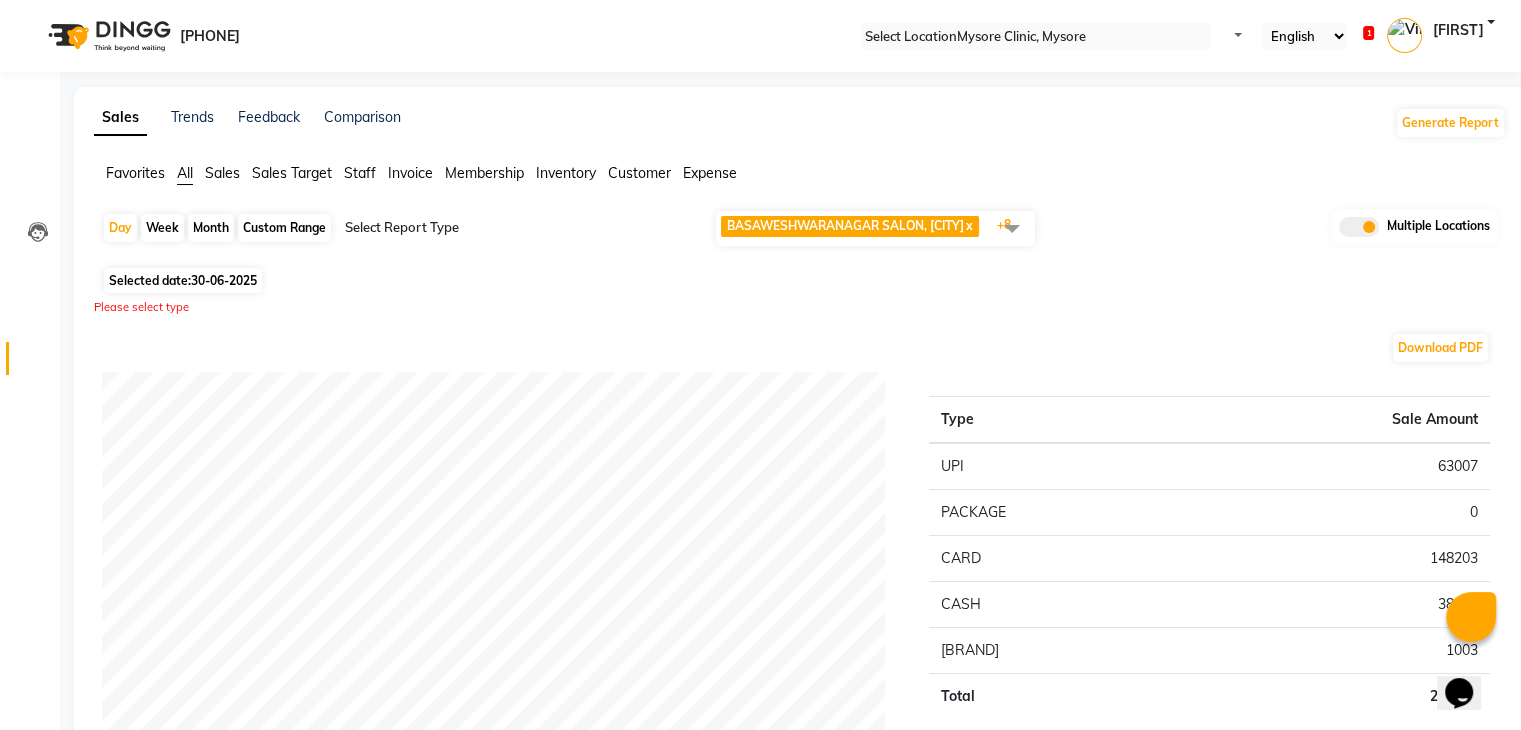 click at bounding box center (1012, 228) 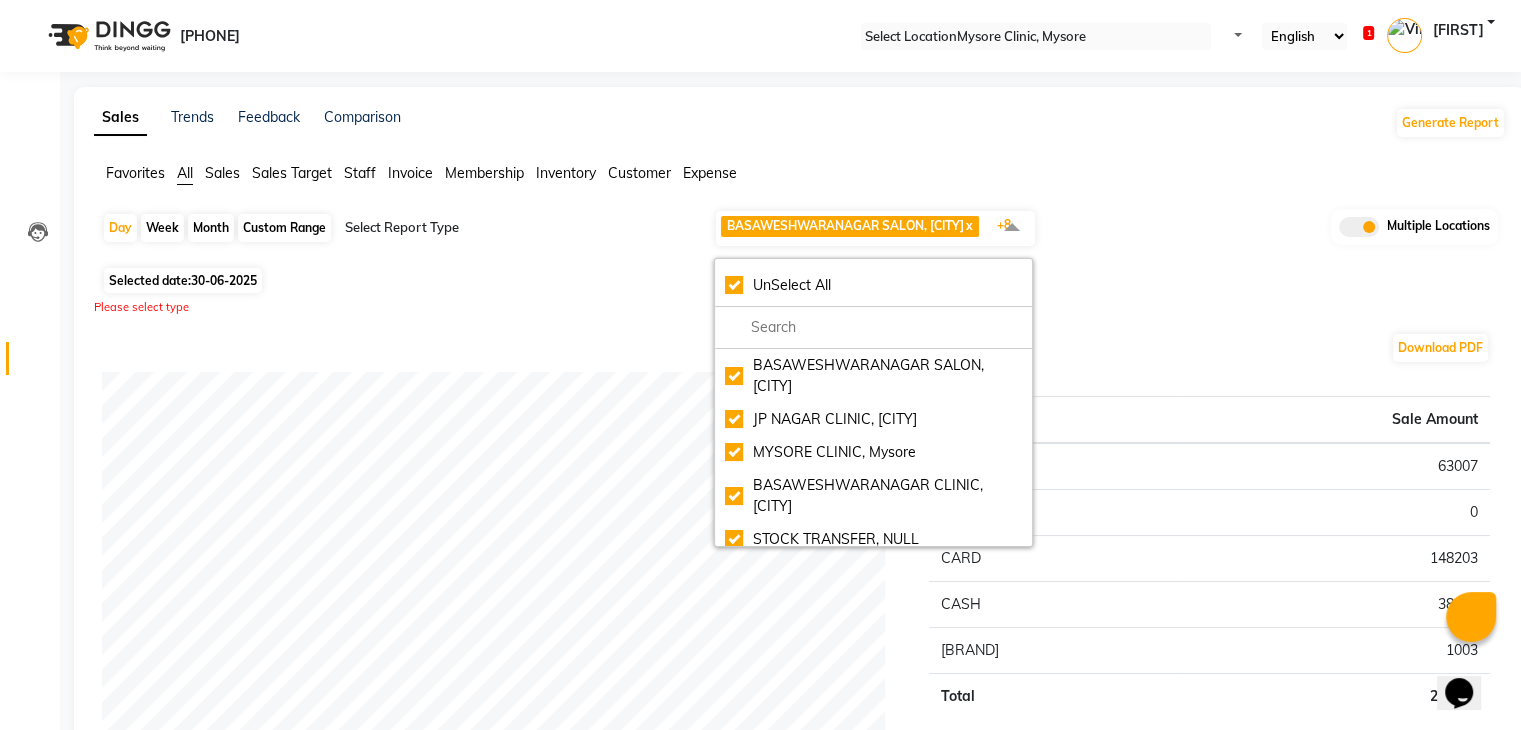 click on "Custom Range" at bounding box center [284, 228] 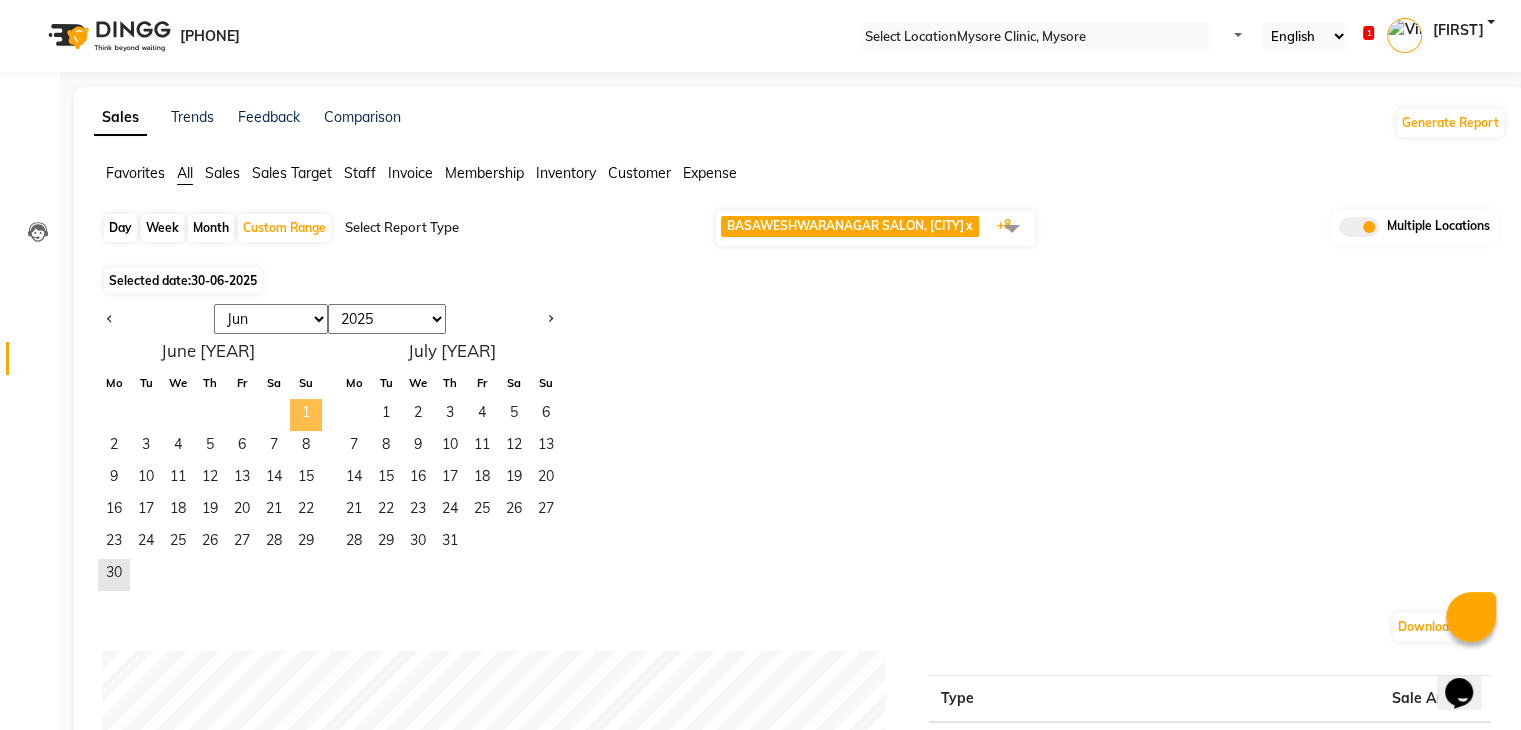 click on "1" at bounding box center [306, 415] 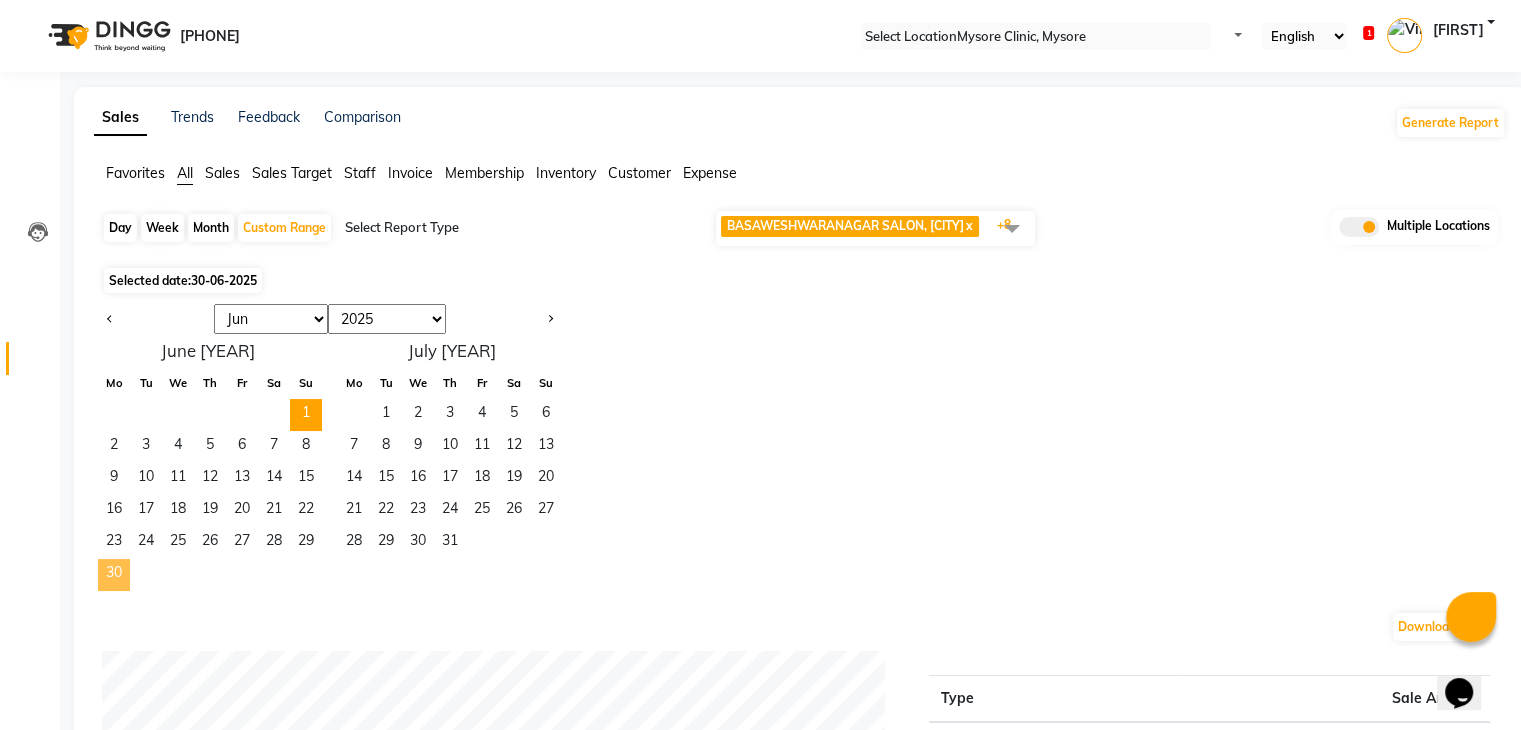 click on "30" at bounding box center (114, 575) 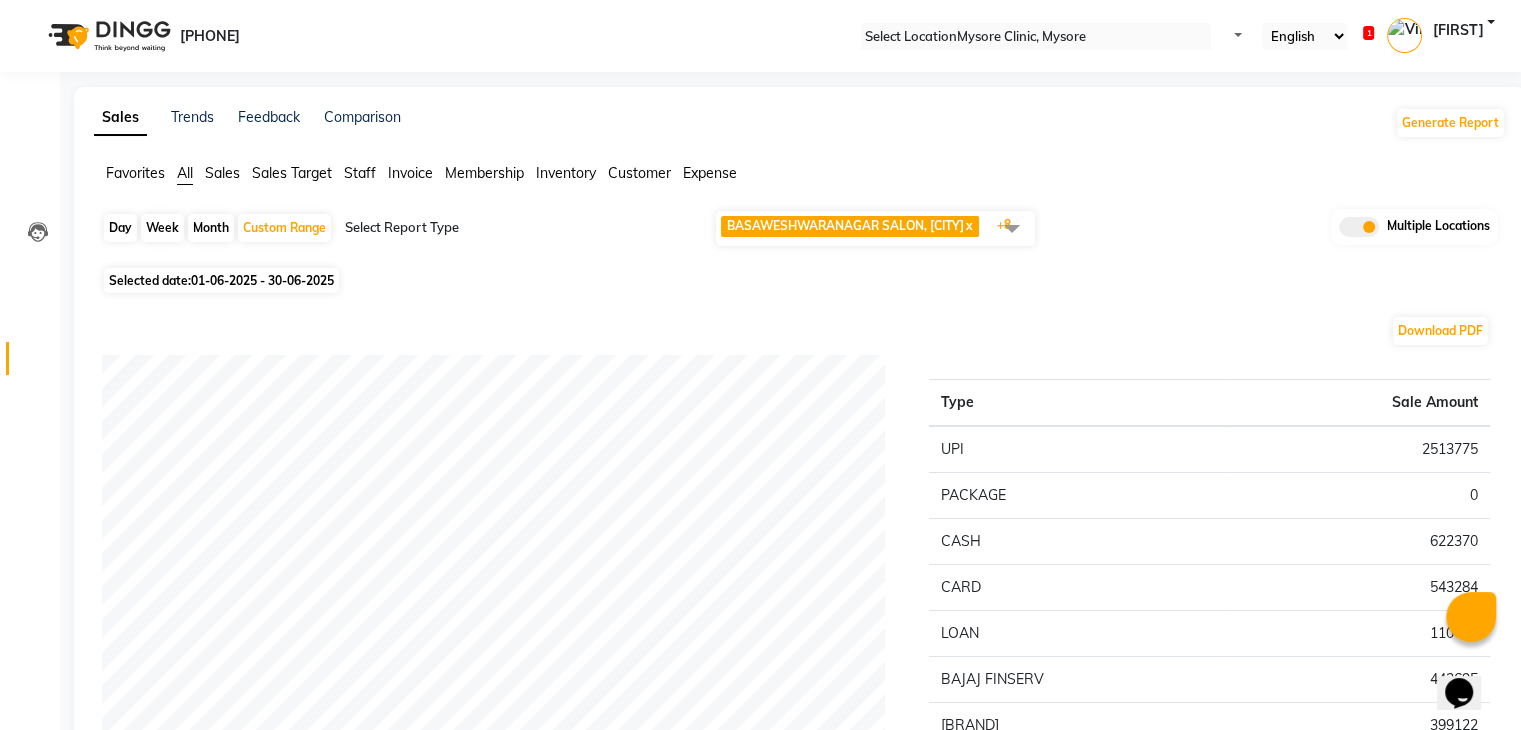 click on "Day Week Month Custom Range Select Report Type BASAWESHWARANAGAR SALON, Basveshwarnagar x JP NAGAR CLINIC, JP Nagar x MYSORE CLINIC, Mysore x BASAWESHWARANAGAR CLINIC, Basveshwar Nagar x STOCK TRANSFER, NULL x JP NAGAR SALON, J. P. Nagar x MYSORE SALON, MYSORE x The Glam Room Clinic, Hyderabad x The Glam Room Salon, Hyderabad x +8 UnSelect All BASAWESHWARANAGAR SALON, Basveshwarnagar JP NAGAR CLINIC, JP Nagar MYSORE CLINIC, Mysore BASAWESHWARANAGAR CLINIC, Basveshwar Nagar STOCK TRANSFER, NULL JP NAGAR SALON, J. P. Nagar MYSORE SALON, MYSORE The Glam Room Clinic, Hyderabad The Glam Room Salon, Hyderabad Multiple Locations" at bounding box center [800, 235] 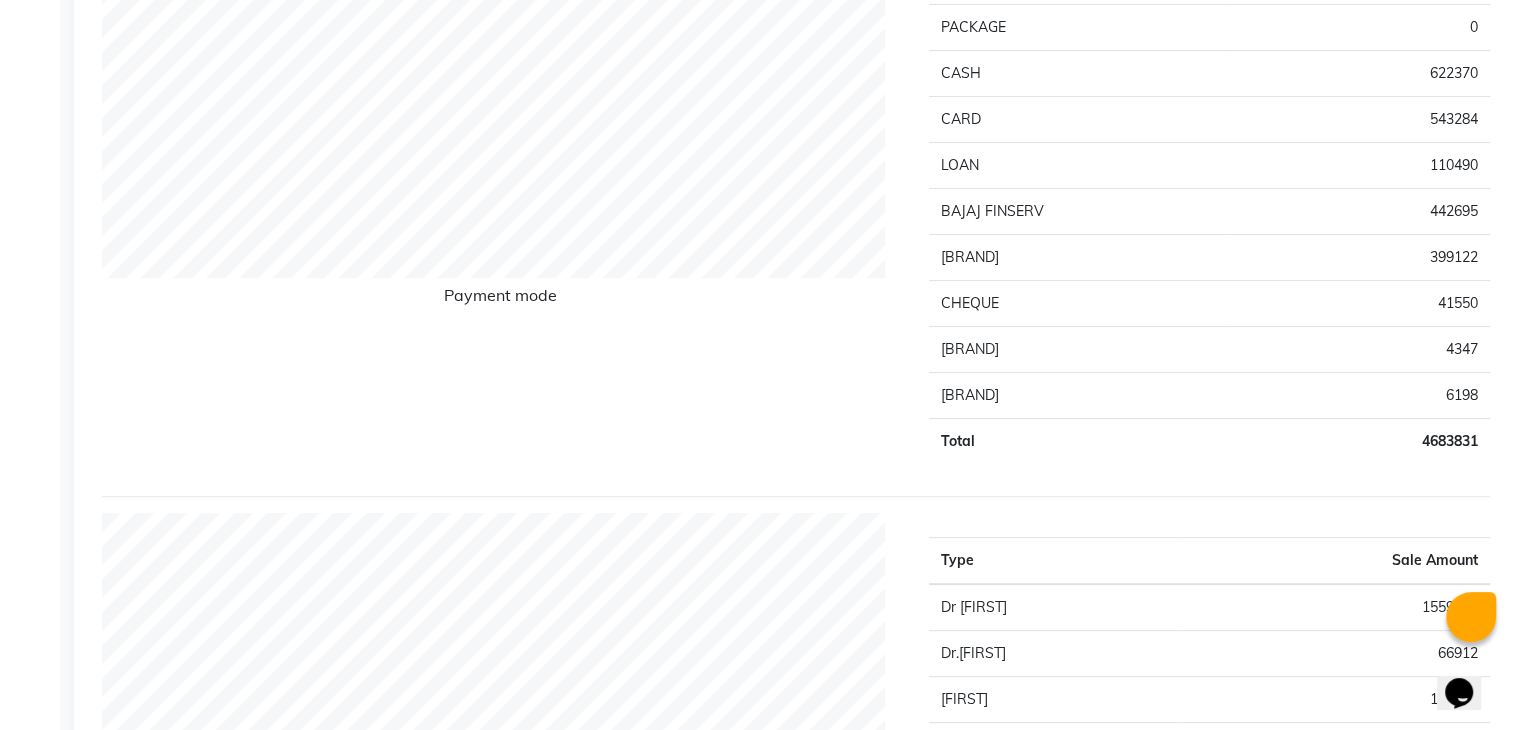 scroll, scrollTop: 0, scrollLeft: 0, axis: both 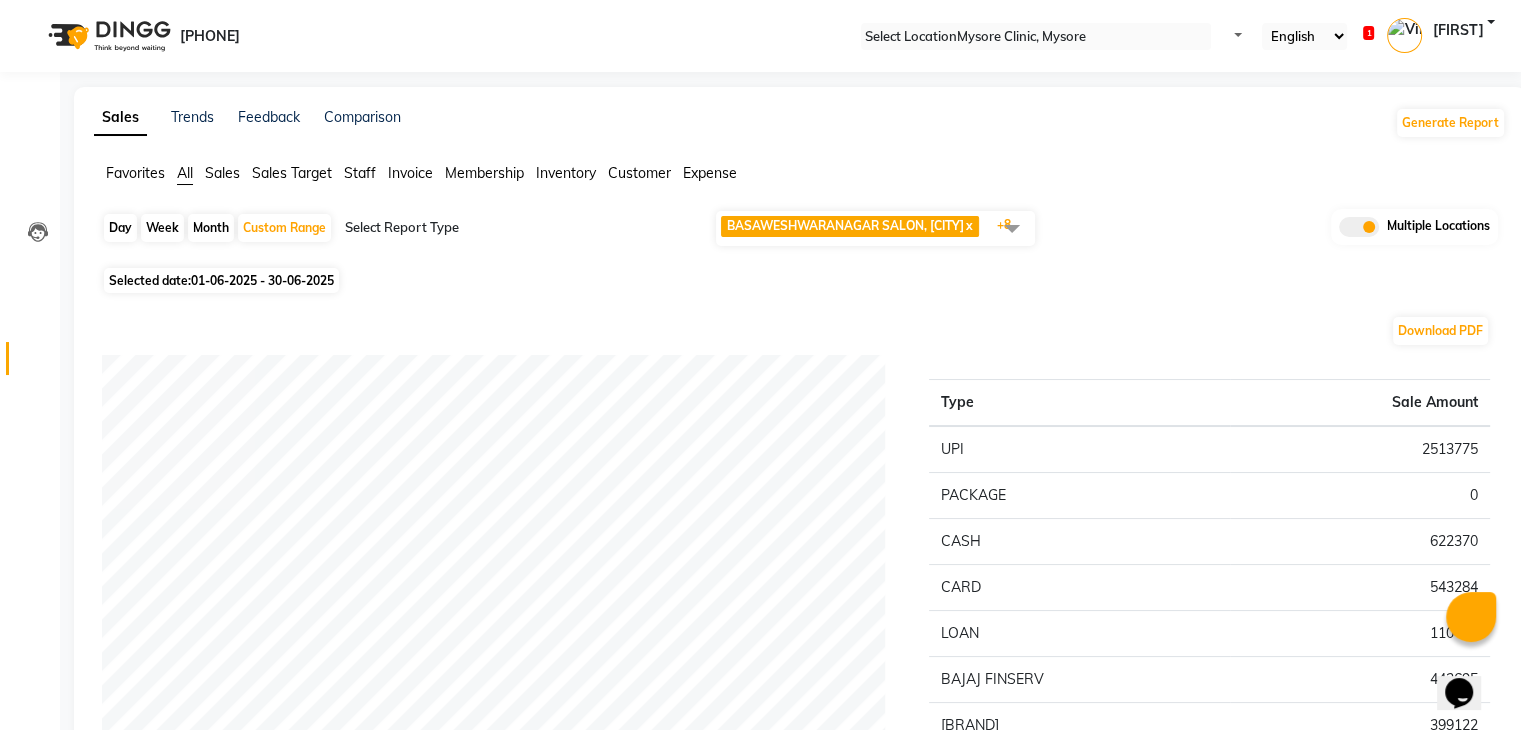 click at bounding box center (1012, 228) 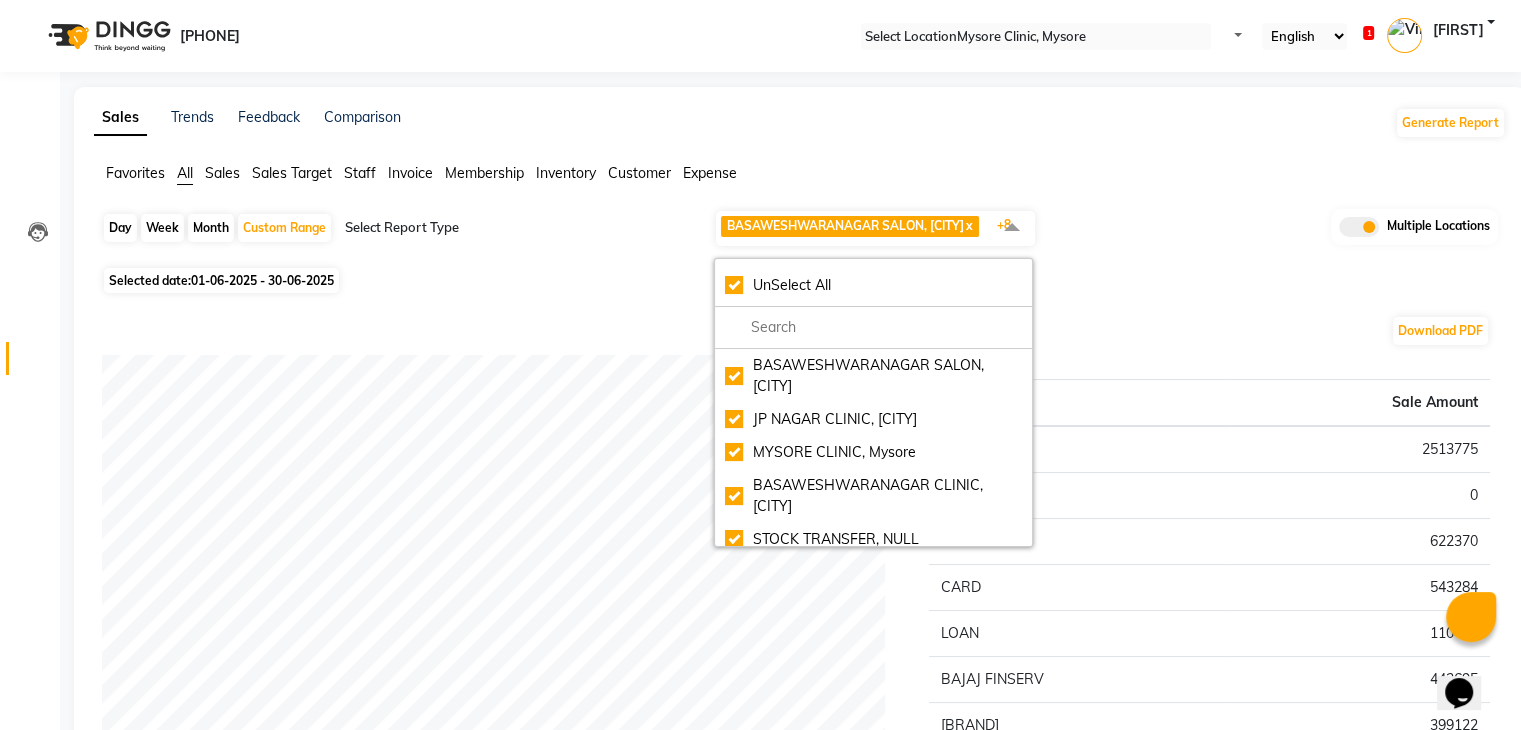 click on "Day Week Month Custom Range Select Report Type BASAWESHWARANAGAR SALON, Basveshwarnagar x JP NAGAR CLINIC, JP Nagar x MYSORE CLINIC, Mysore x BASAWESHWARANAGAR CLINIC, Basveshwar Nagar x STOCK TRANSFER, NULL x JP NAGAR SALON, J. P. Nagar x MYSORE SALON, MYSORE x The Glam Room Clinic, Hyderabad x The Glam Room Salon, Hyderabad x +8 UnSelect All BASAWESHWARANAGAR SALON, Basveshwarnagar JP NAGAR CLINIC, JP Nagar MYSORE CLINIC, Mysore BASAWESHWARANAGAR CLINIC, Basveshwar Nagar STOCK TRANSFER, NULL JP NAGAR SALON, J. P. Nagar MYSORE SALON, MYSORE The Glam Room Clinic, Hyderabad The Glam Room Salon, Hyderabad Multiple Locations Selected date: 01-06-2025 - 30-06-2025 Download PDF Payment mode Type Sale Amount UPI [NUMBER] PACKAGE 0 CASH [NUMBER] CARD [NUMBER] LOAN [NUMBER] BAJAJ FINSERV [NUMBER] SAVEIN [NUMBER] CHEQUE [NUMBER] LUZO [NUMBER] NEARBUY [NUMBER] Total [NUMBER] Type" at bounding box center (800, 2186) 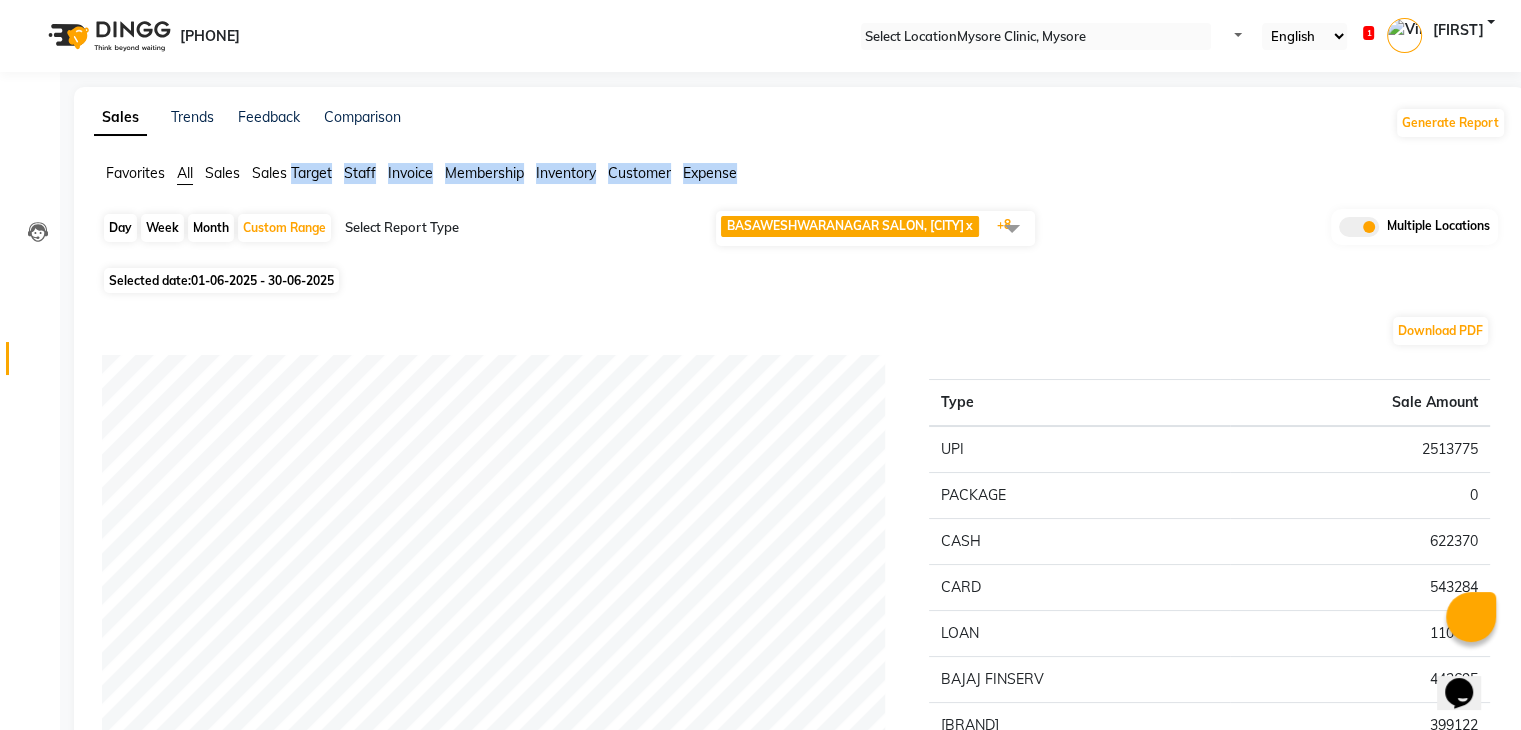 click on "Day Week Month Custom Range Select Report Type BASAWESHWARANAGAR SALON, Basveshwarnagar x JP NAGAR CLINIC, JP Nagar x MYSORE CLINIC, Mysore x BASAWESHWARANAGAR CLINIC, Basveshwar Nagar x STOCK TRANSFER, NULL x JP NAGAR SALON, J. P. Nagar x MYSORE SALON, MYSORE x The Glam Room Clinic, Hyderabad x The Glam Room Salon, Hyderabad x +8 UnSelect All BASAWESHWARANAGAR SALON, Basveshwarnagar JP NAGAR CLINIC, JP Nagar MYSORE CLINIC, Mysore BASAWESHWARANAGAR CLINIC, Basveshwar Nagar STOCK TRANSFER, NULL JP NAGAR SALON, J. P. Nagar MYSORE SALON, MYSORE The Glam Room Clinic, Hyderabad The Glam Room Salon, Hyderabad Multiple Locations Selected date: 01-06-2025 - 30-06-2025 Download PDF Payment mode Type Sale Amount UPI [NUMBER] PACKAGE 0 CASH [NUMBER] CARD [NUMBER] LOAN [NUMBER] BAJAJ FINSERV [NUMBER] SAVEIN [NUMBER] CHEQUE [NUMBER] LUZO [NUMBER] NEARBUY [NUMBER] Total [NUMBER] Type" at bounding box center [800, 2186] 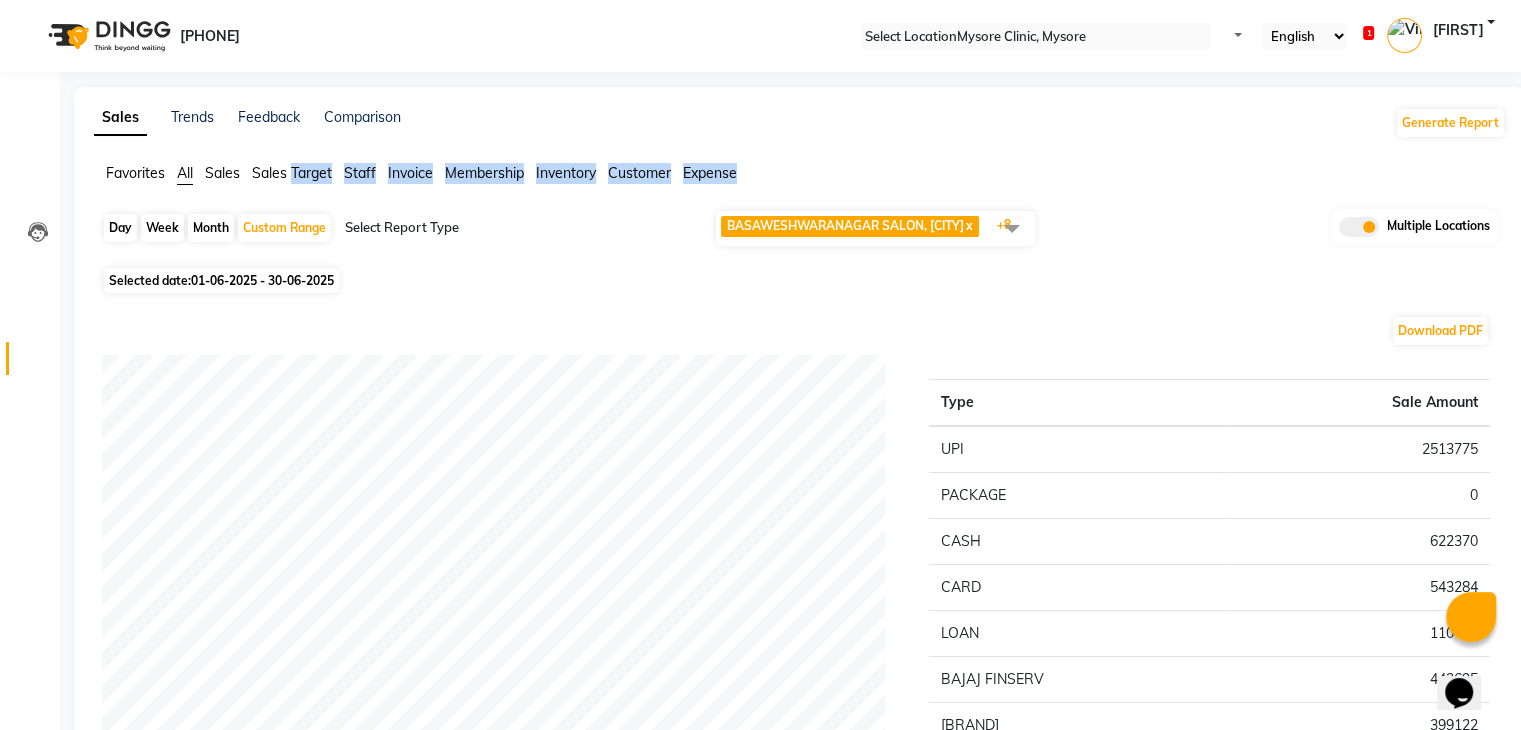 click at bounding box center (1367, 36) 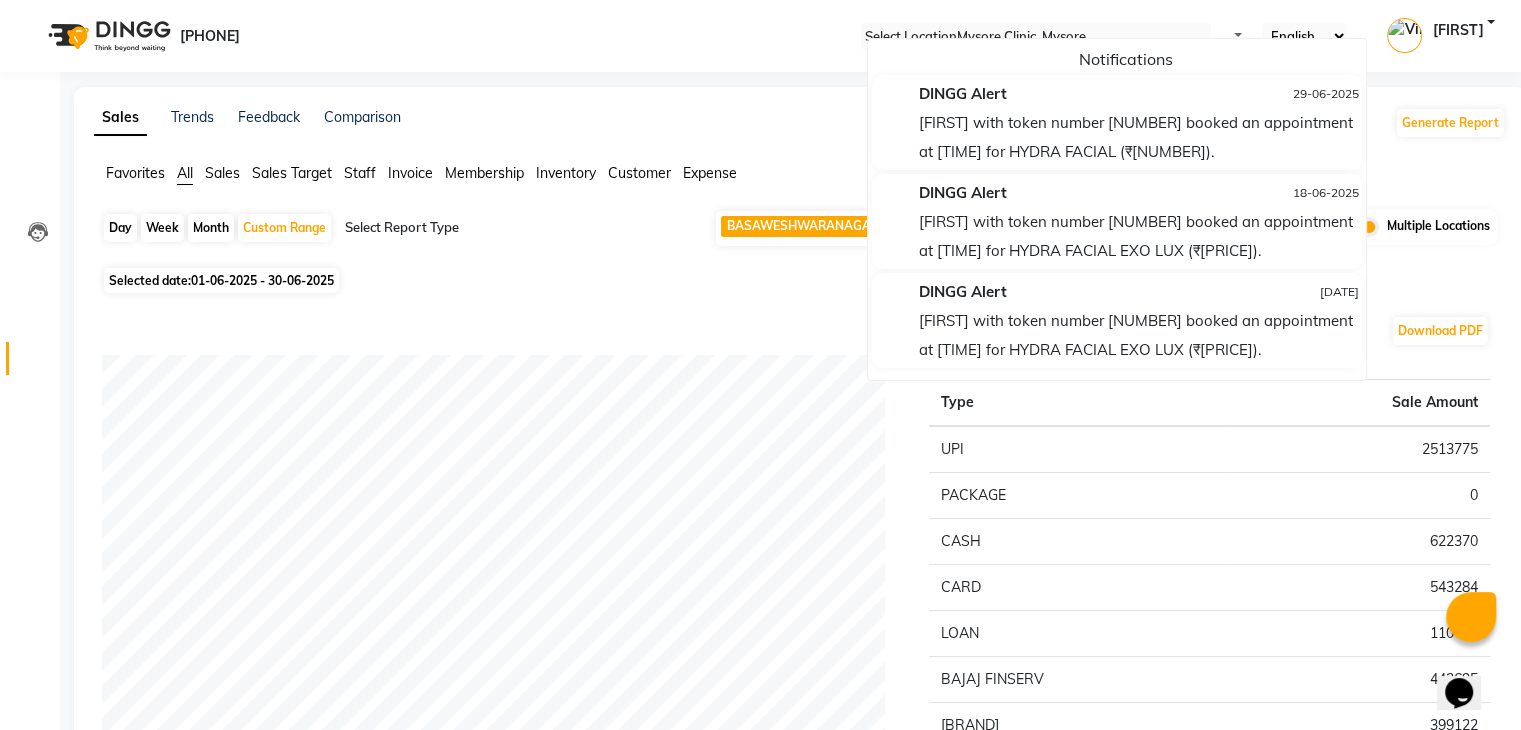 click on "Sales Trends Feedback Comparison Generate Report" at bounding box center (800, 123) 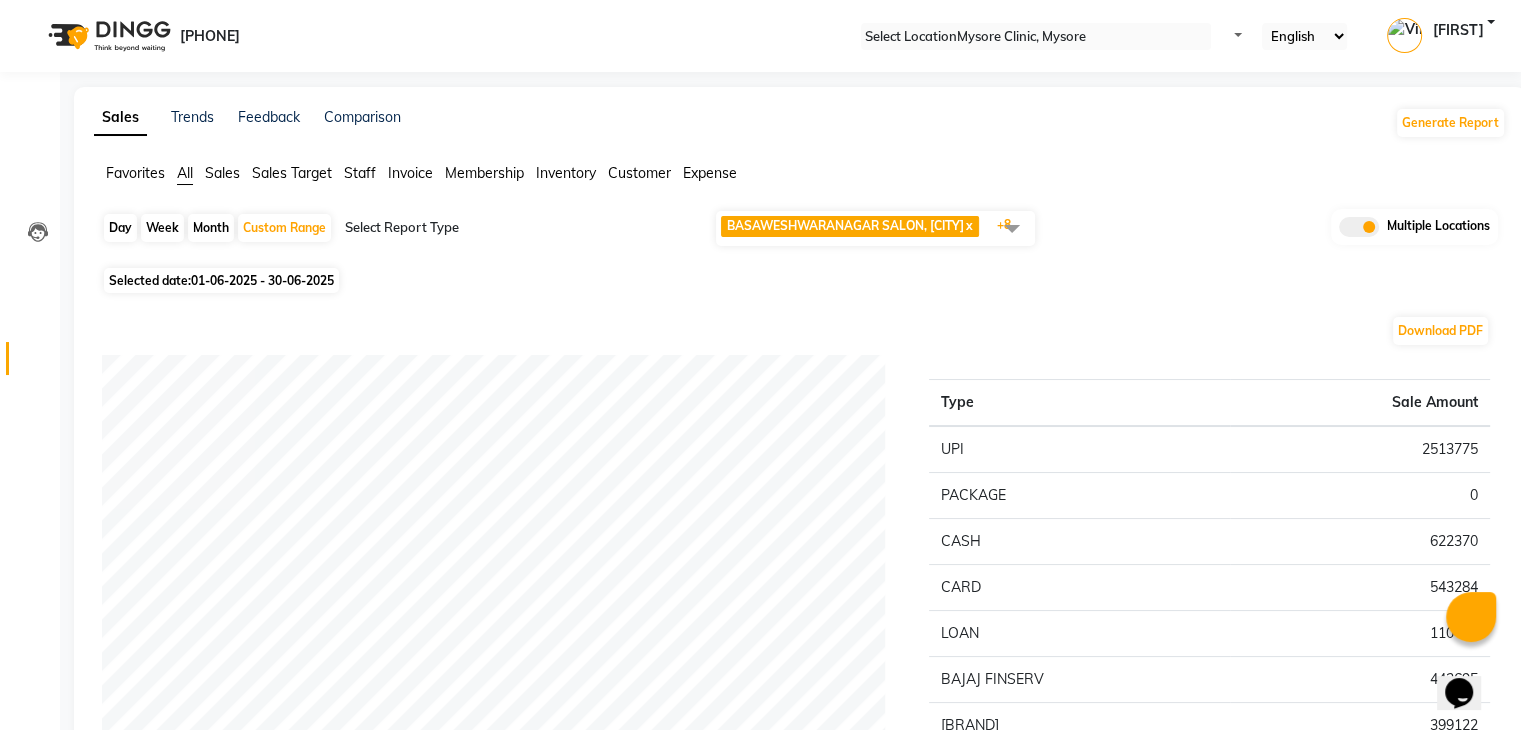 click at bounding box center (1012, 228) 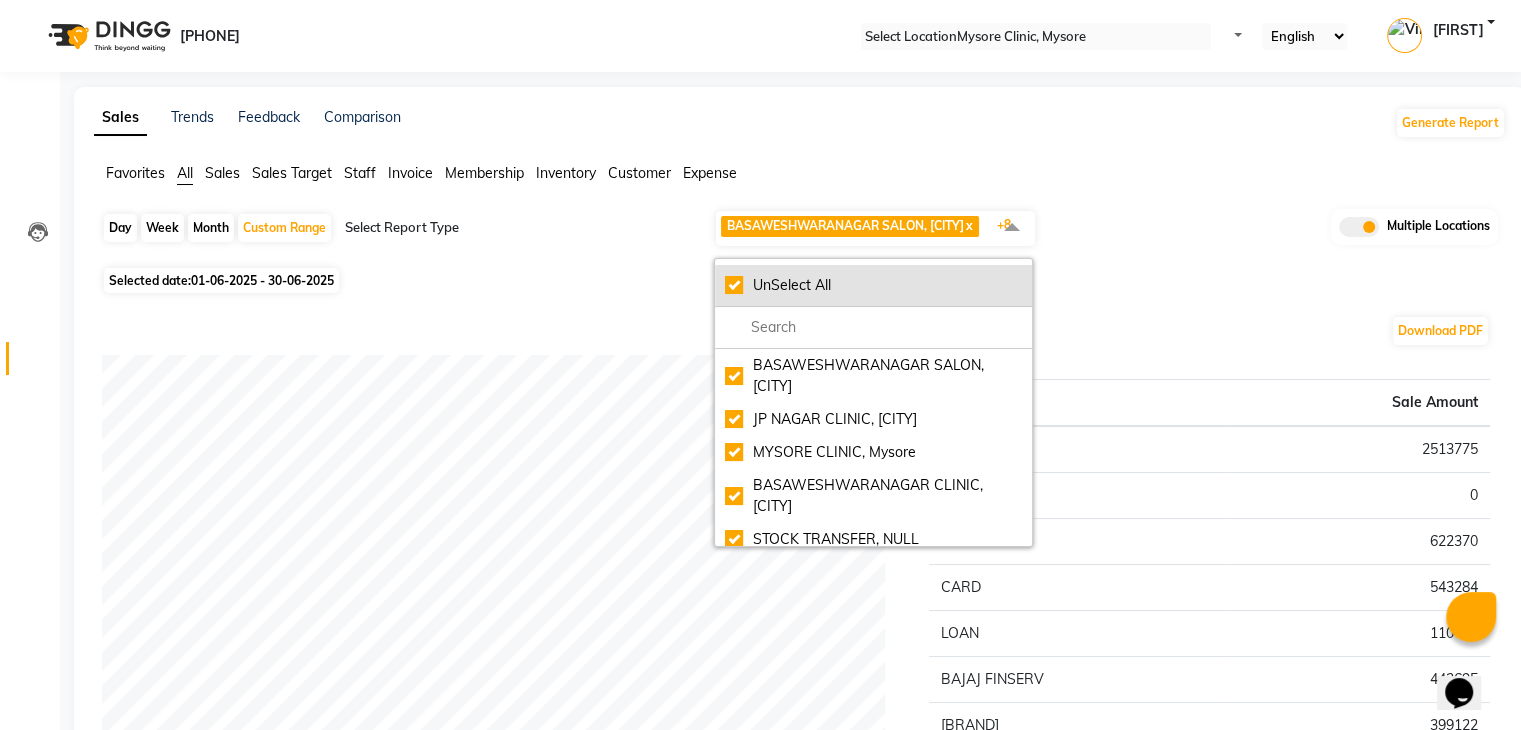 click on "UnSelect All" at bounding box center [873, 285] 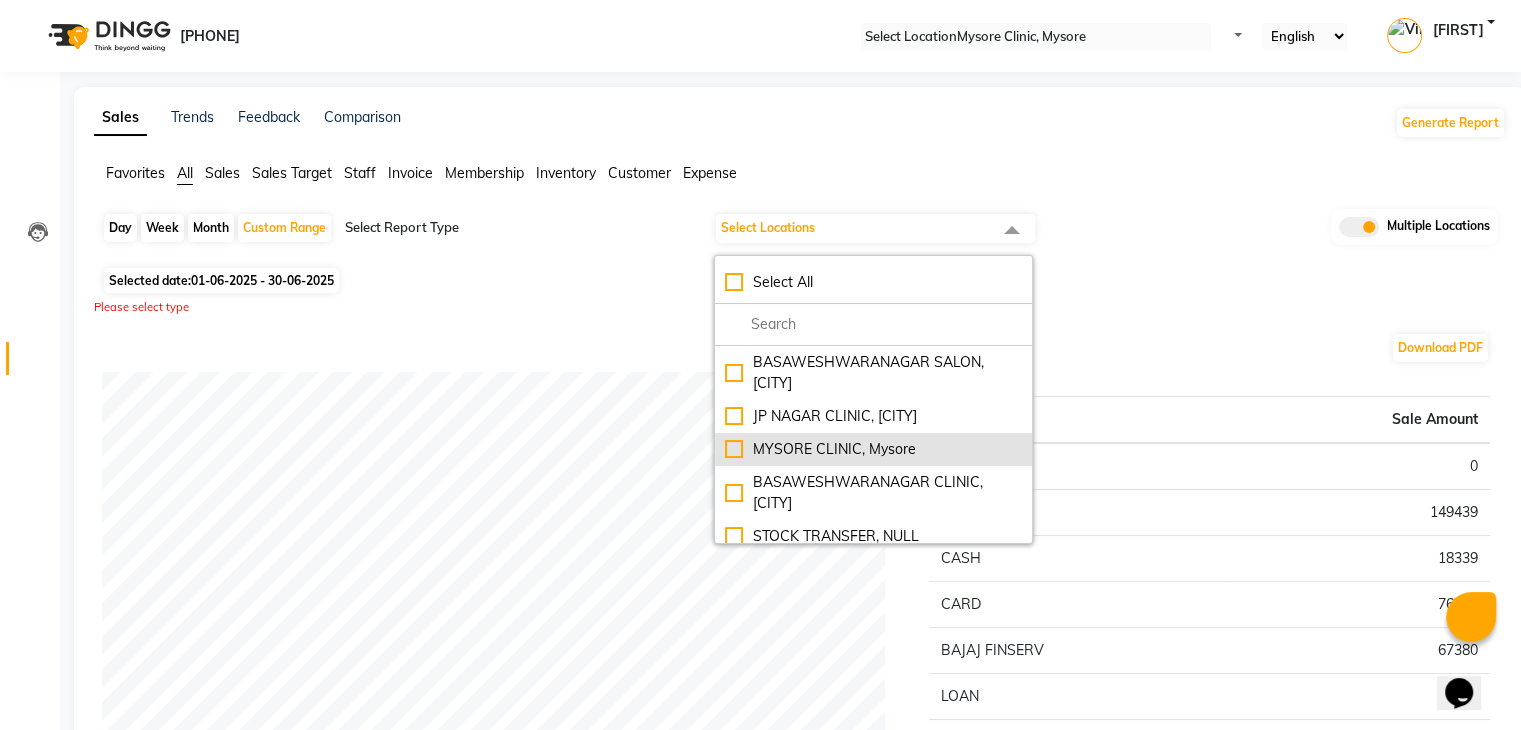 click on "MYSORE CLINIC, Mysore" at bounding box center [873, 373] 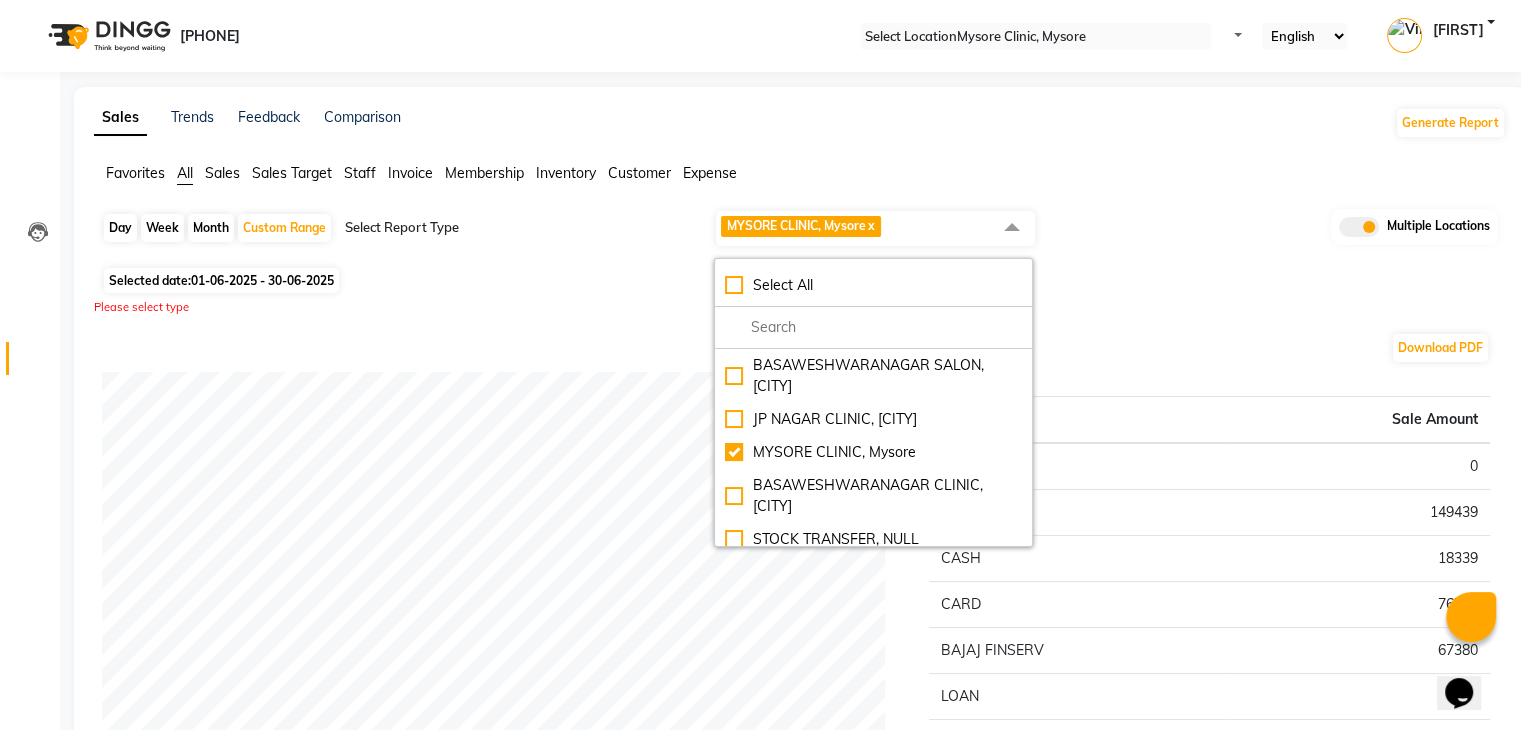 scroll, scrollTop: 84, scrollLeft: 0, axis: vertical 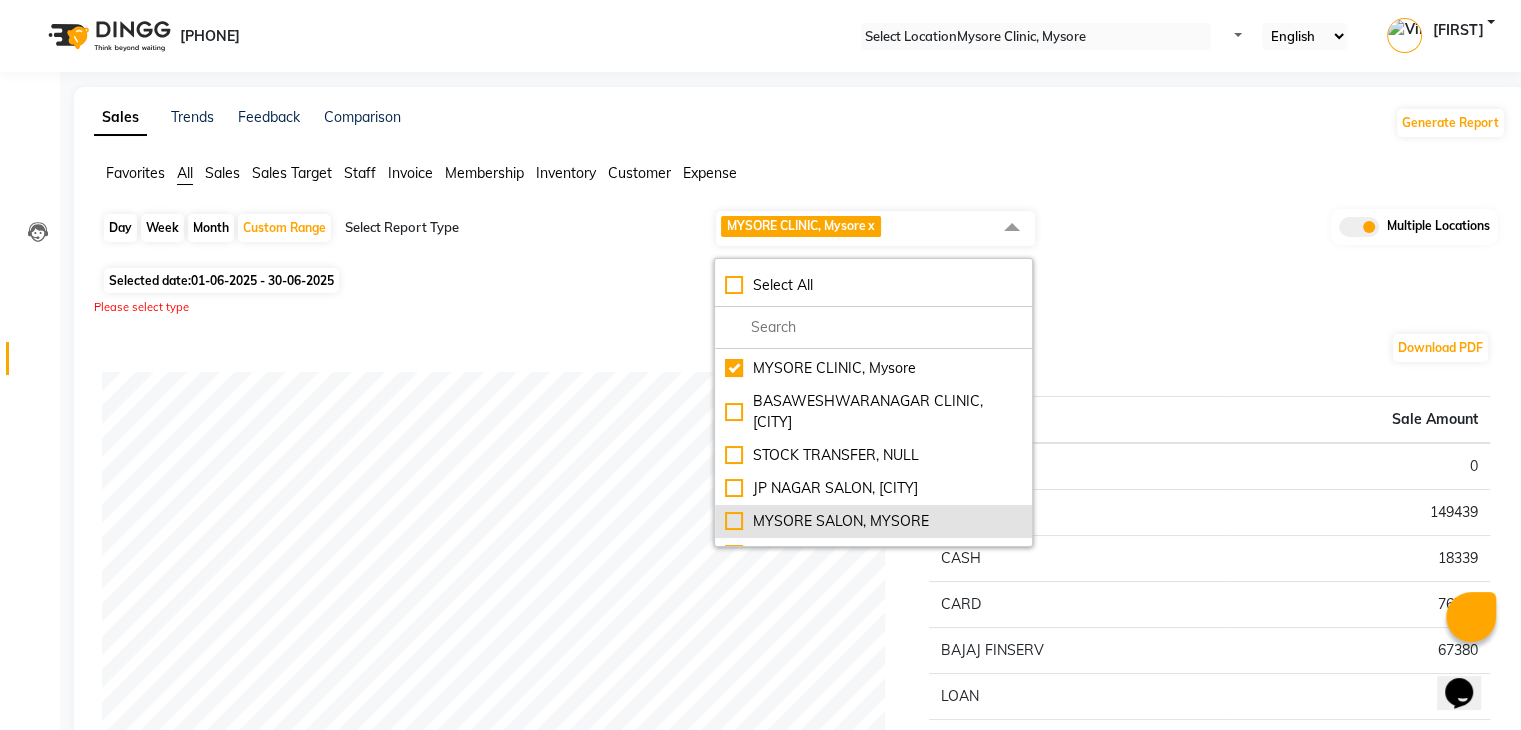 click on "MYSORE SALON, MYSORE" at bounding box center (873, 292) 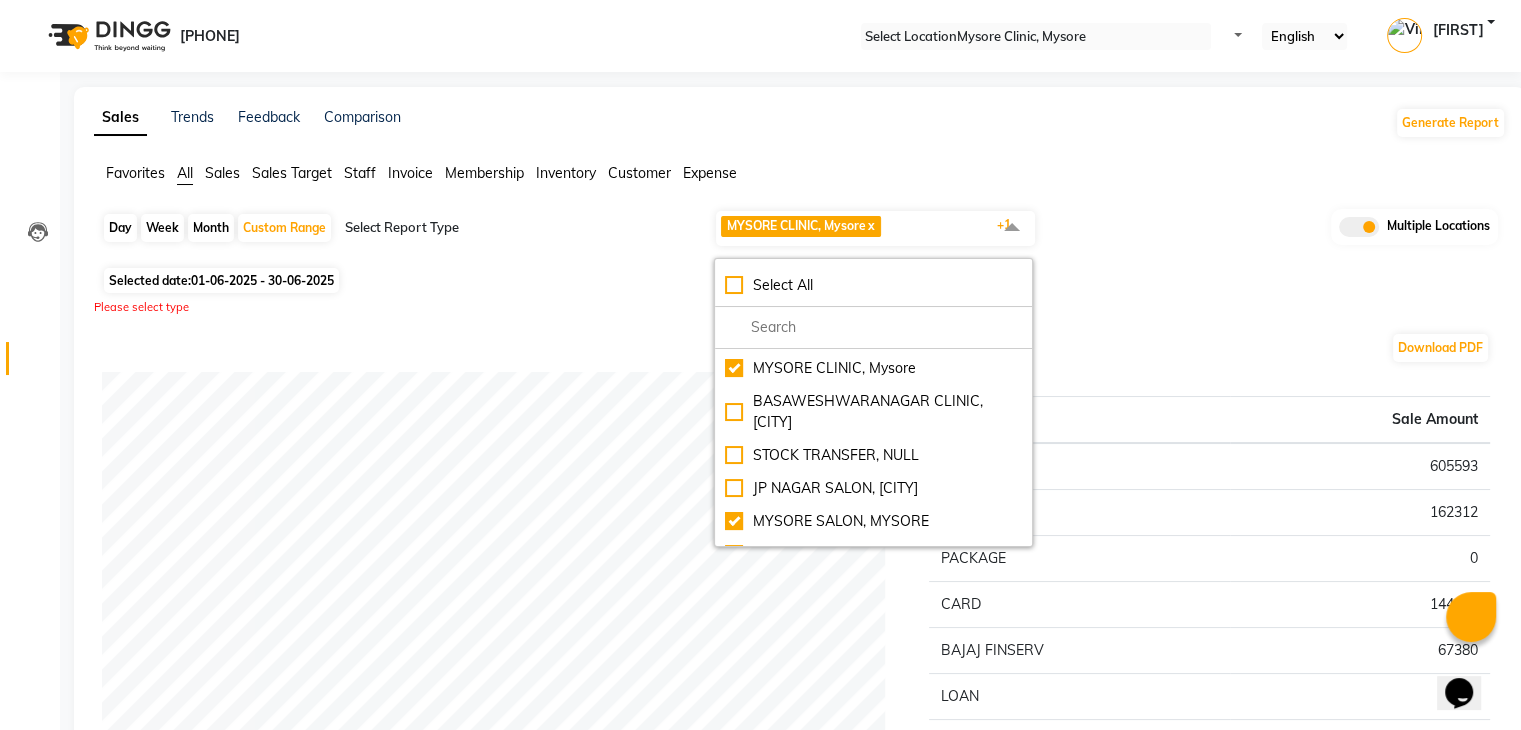 click on "Day   Week   Month   Custom Range  Select Report Type MYSORE CLINIC, [CITY]  x MYSORE SALON, [CITY]  x +1 Select All BASAWESHWARANAGAR SALON, [CITY]  JP NAGAR CLINIC, [CITY] MYSORE CLINIC, [CITY] BASAWESHWARANAGAR CLINIC, [CITY] STOCK TRANSFER, NULL JP NAGAR SALON, [CITY] MYSORE SALON, [CITY] The Glam Room Clinic, [CITY] The Glam Room Salon, [CITY] Multiple Locations" at bounding box center (800, 235) 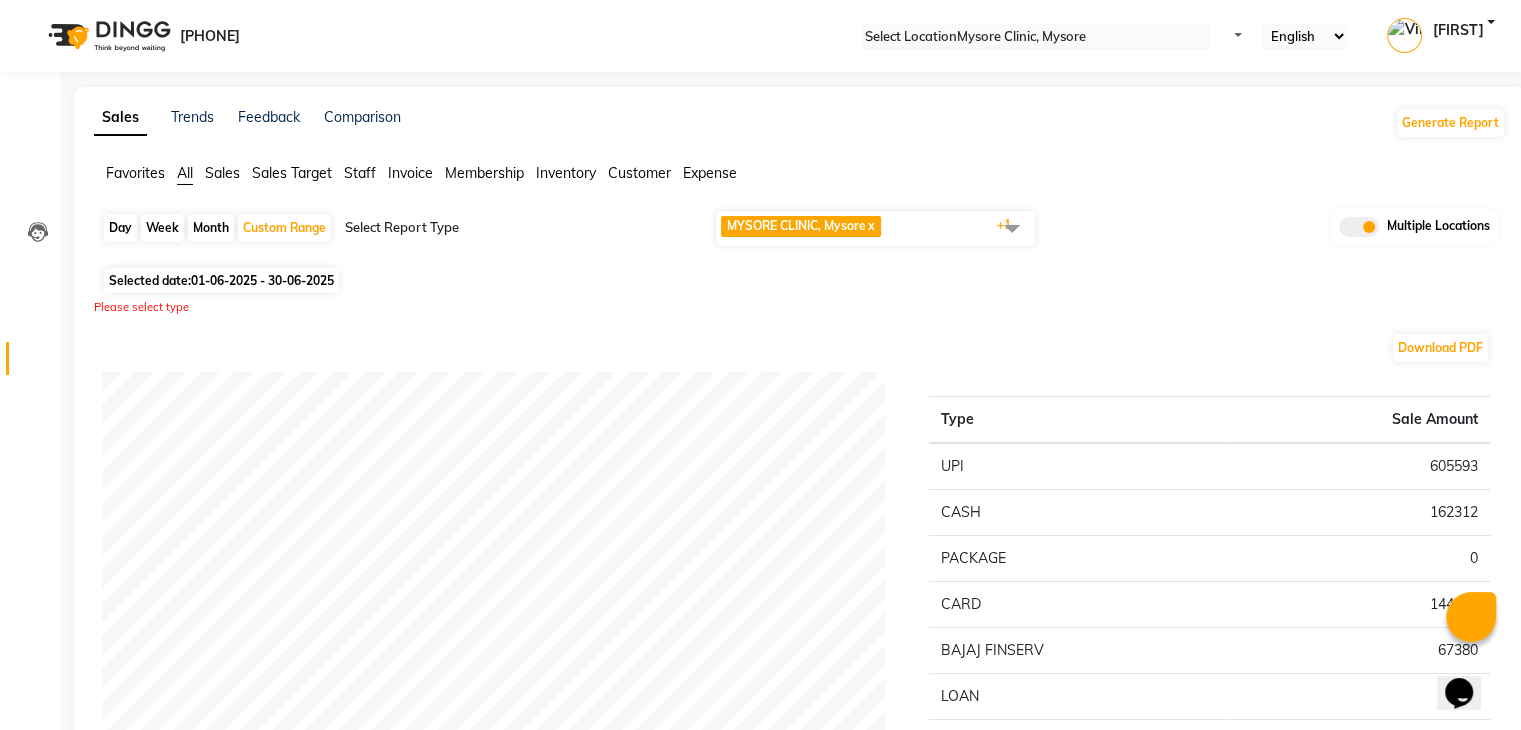 click on "Day   Week   Month   Custom Range  Select Report Type MYSORE CLINIC, [CITY]  x MYSORE SALON, [CITY]  x +1 Select All BASAWESHWARANAGAR SALON, [CITY]  JP NAGAR CLINIC, [CITY] MYSORE CLINIC, [CITY] BASAWESHWARANAGAR CLINIC, [CITY] STOCK TRANSFER, NULL JP NAGAR SALON, [CITY] MYSORE SALON, [CITY] The Glam Room Clinic, [CITY] The Glam Room Salon, [CITY] Multiple Locations" at bounding box center (800, 235) 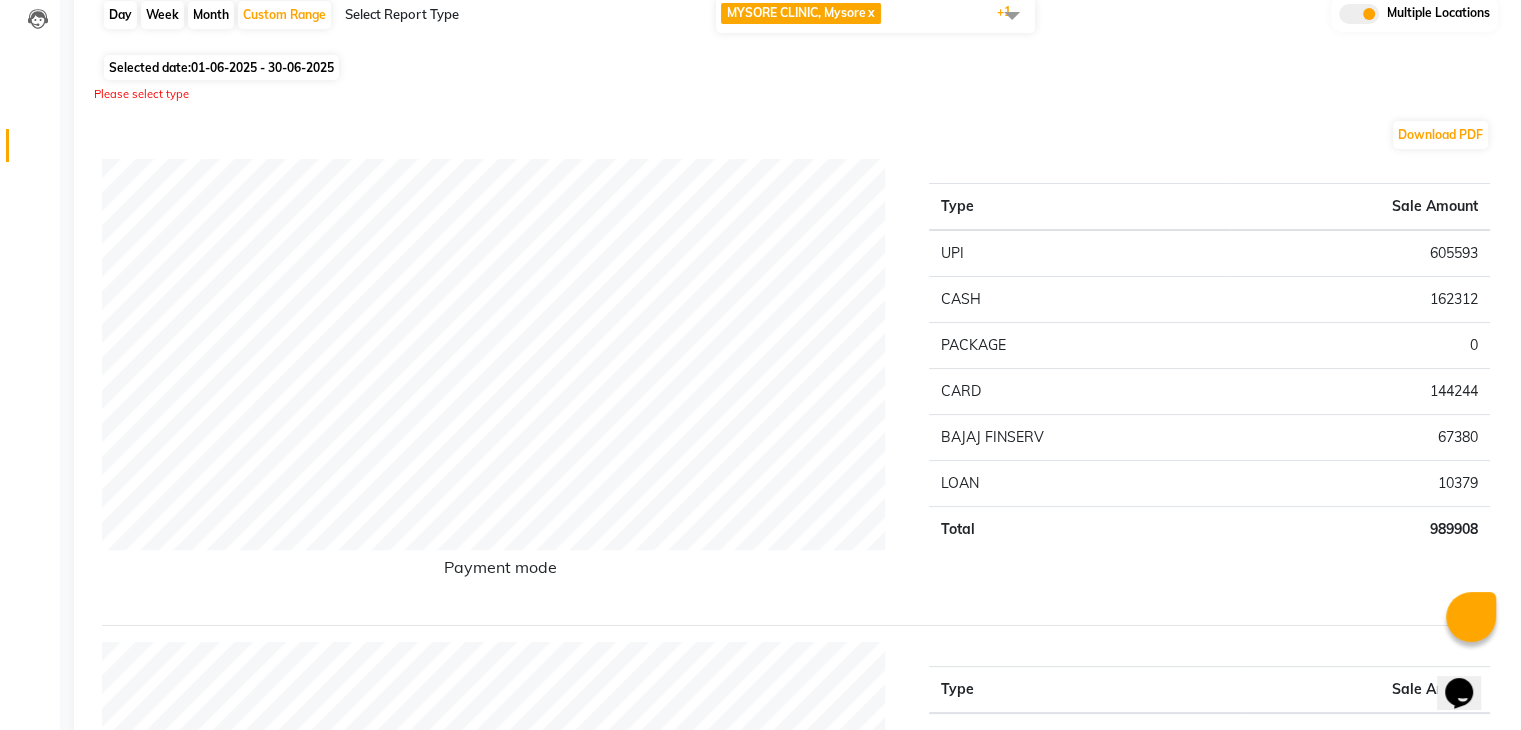 scroll, scrollTop: 0, scrollLeft: 0, axis: both 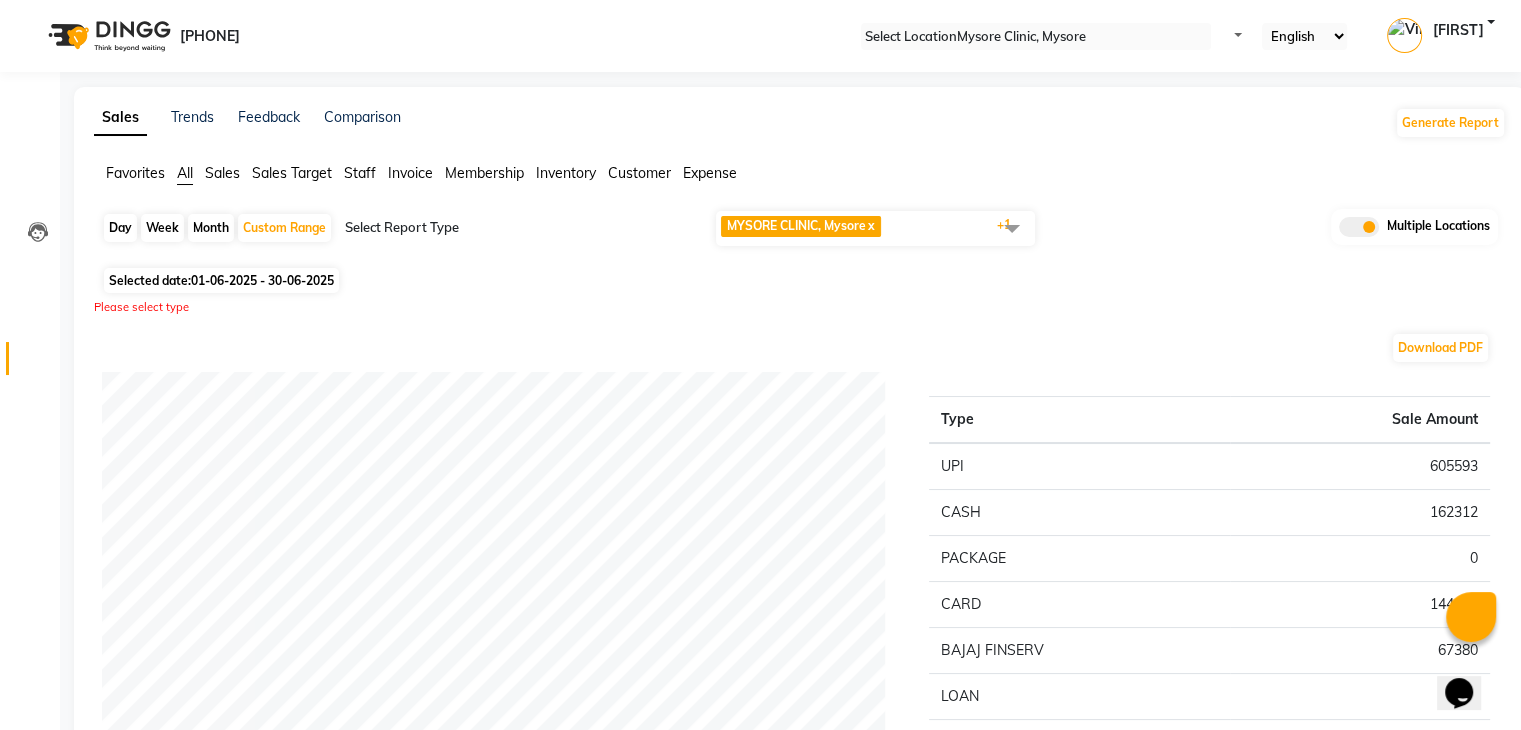 click on "Day   Week   Month   Custom Range  Select Report Type MYSORE CLINIC, [CITY]  x MYSORE SALON, [CITY]  x +1 Select All BASAWESHWARANAGAR SALON, [CITY]  JP NAGAR CLINIC, [CITY] MYSORE CLINIC, [CITY] BASAWESHWARANAGAR CLINIC, [CITY] STOCK TRANSFER, NULL JP NAGAR SALON, [CITY] MYSORE SALON, [CITY] The Glam Room Clinic, [CITY] The Glam Room Salon, [CITY] Multiple Locations" at bounding box center [800, 235] 